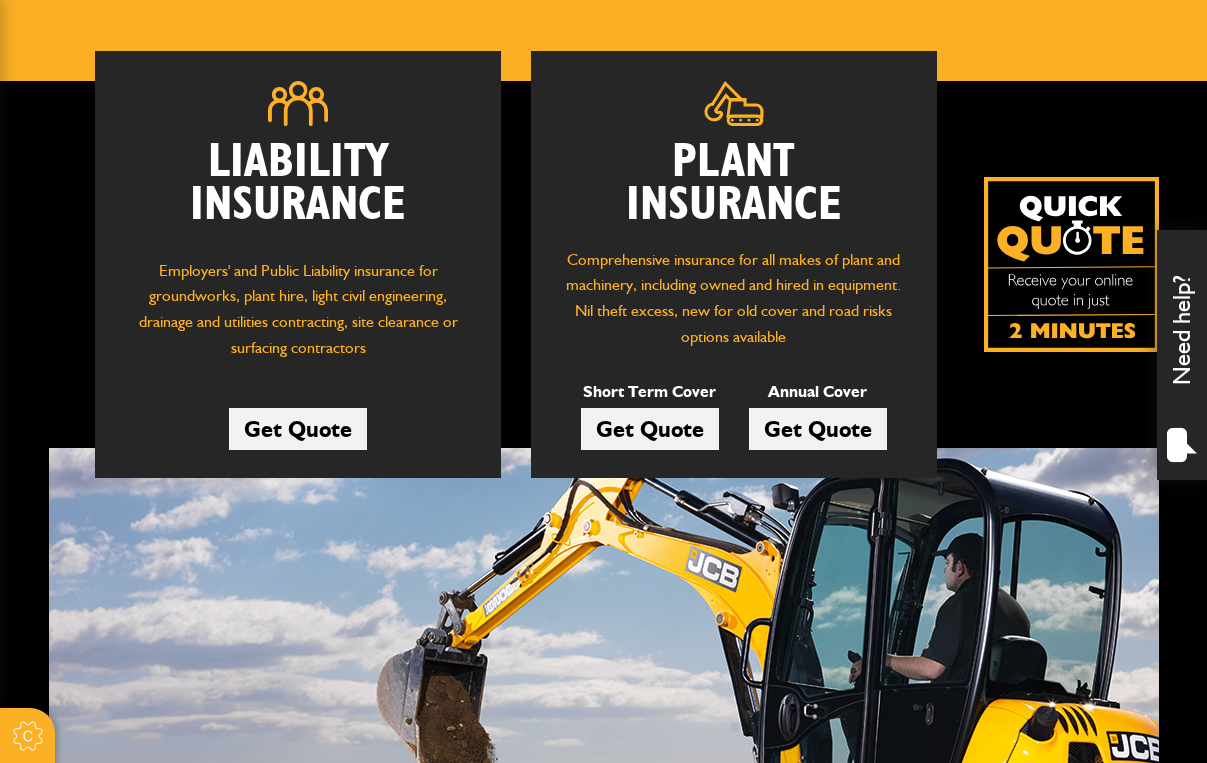 scroll, scrollTop: 255, scrollLeft: 0, axis: vertical 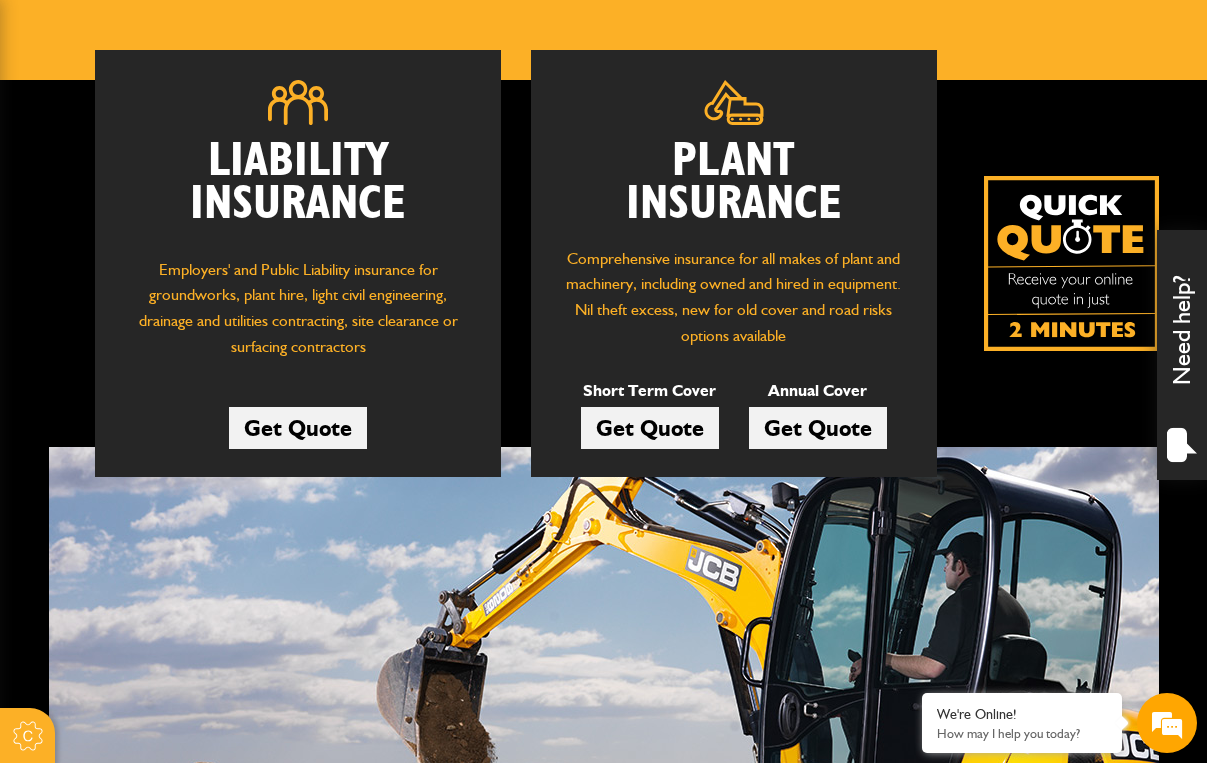 click on "Get Quote" at bounding box center (650, 428) 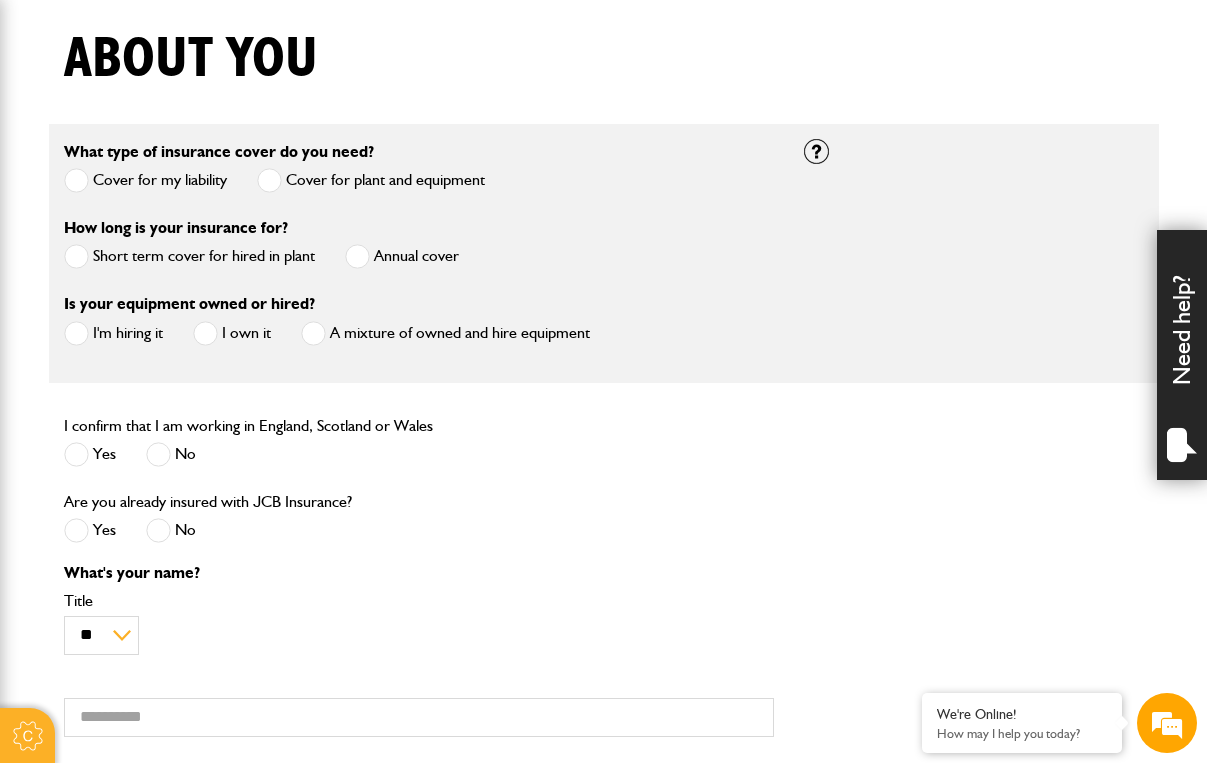 scroll, scrollTop: 508, scrollLeft: 0, axis: vertical 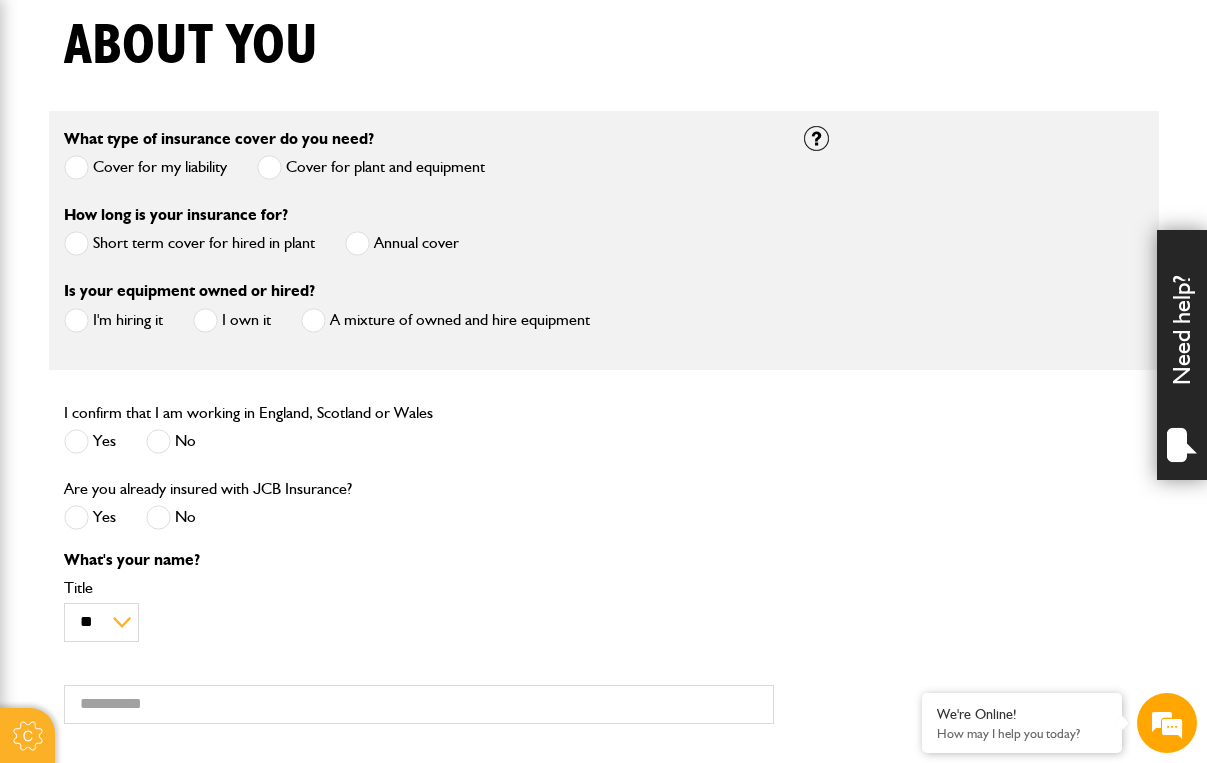 click on "Short term cover for hired in plant" at bounding box center (189, 243) 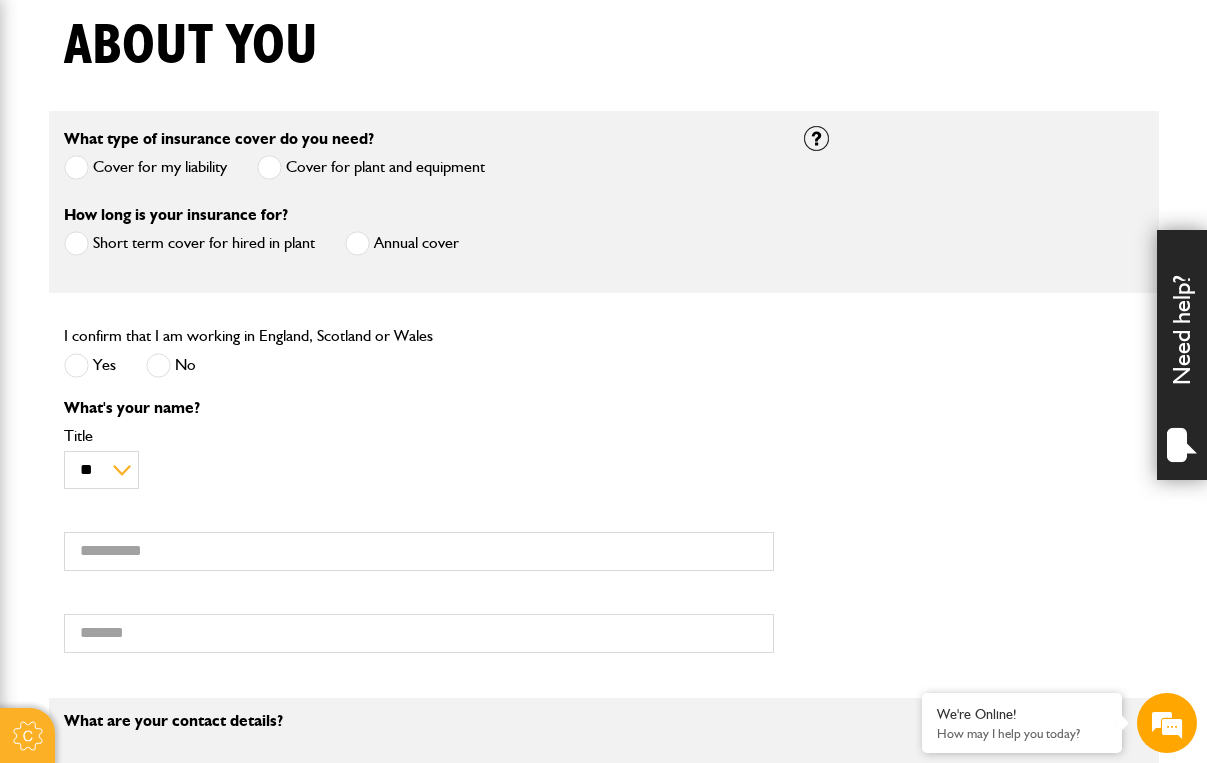click at bounding box center [76, 365] 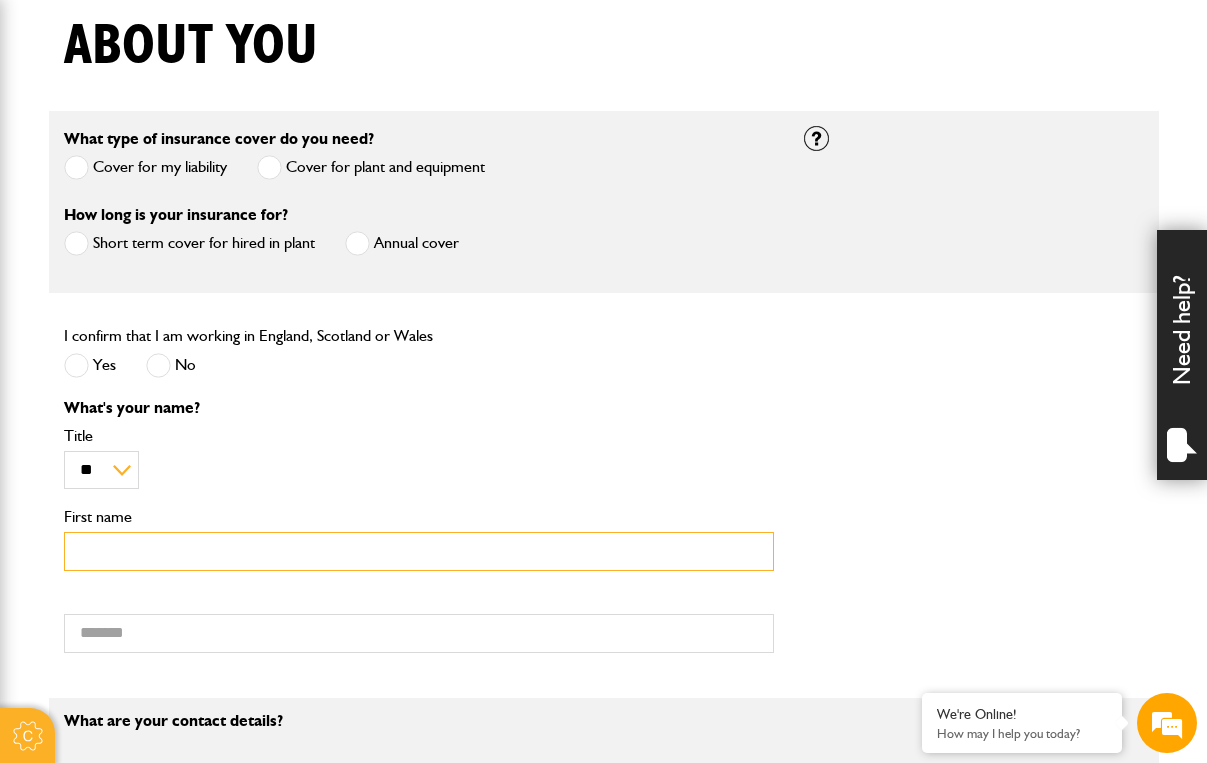 click on "First name" at bounding box center (419, 551) 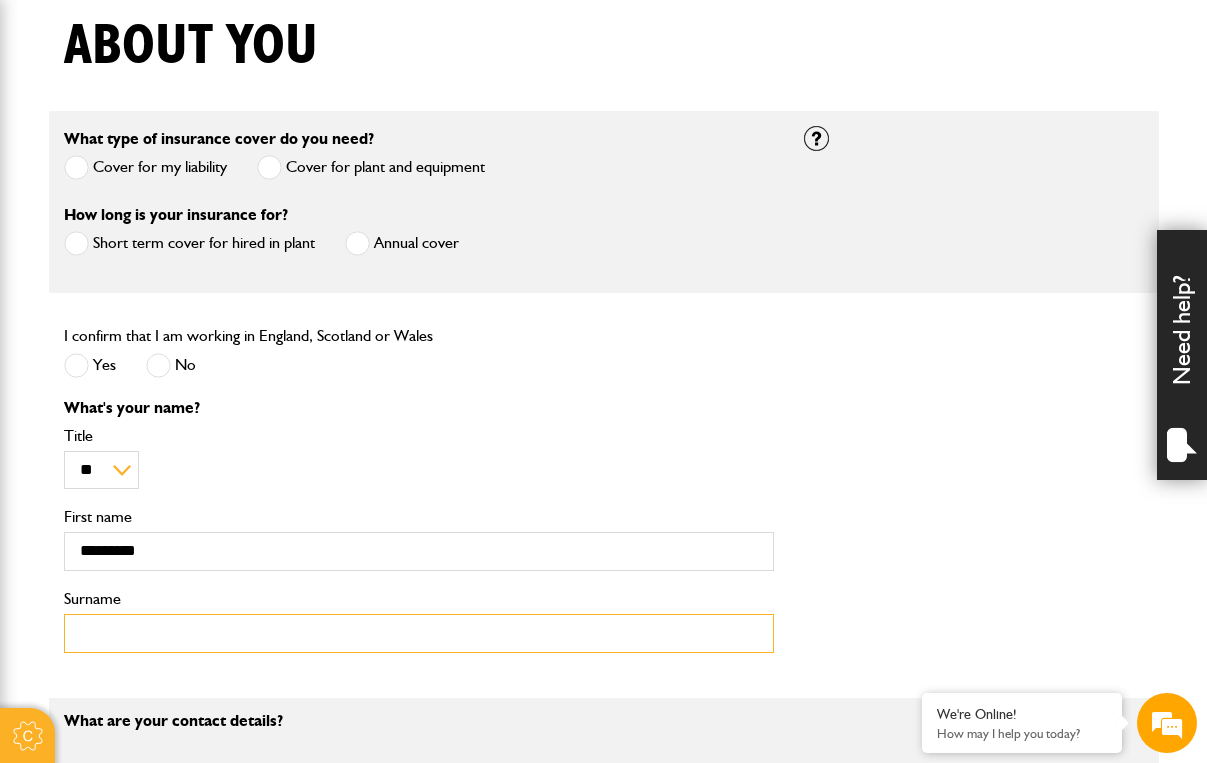 click on "Surname" at bounding box center (419, 633) 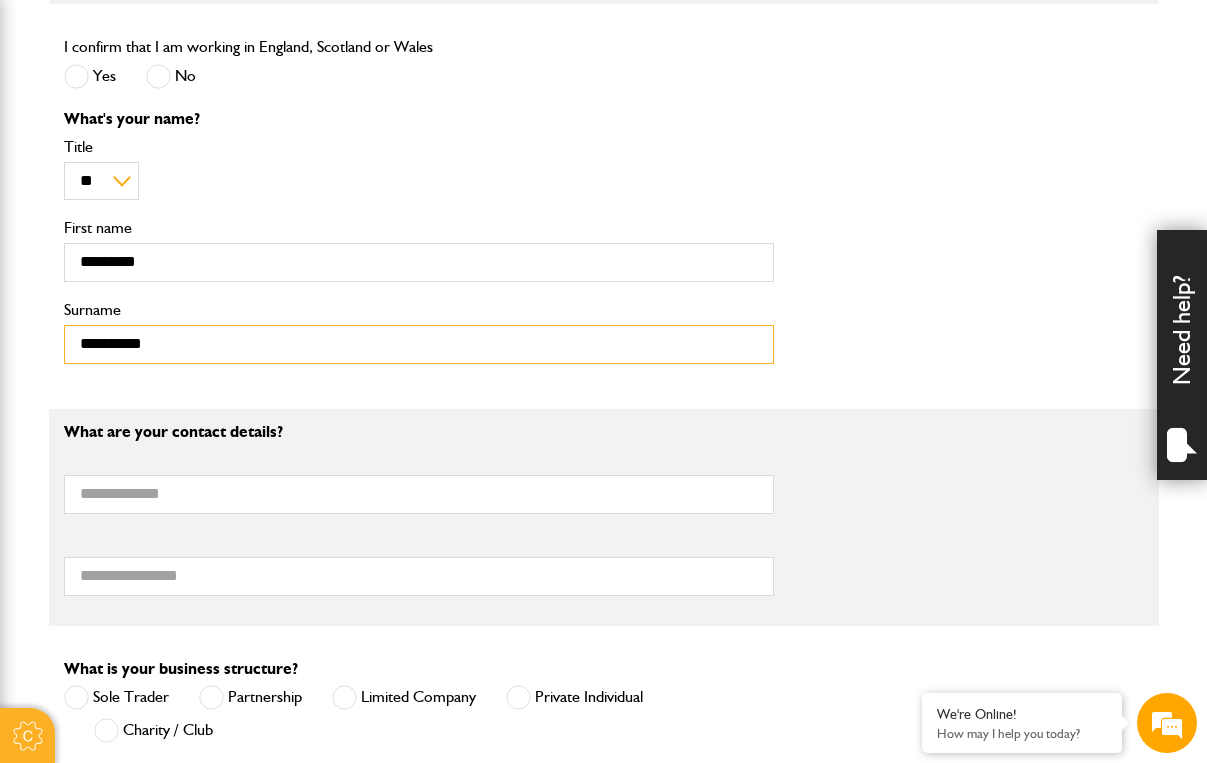 scroll, scrollTop: 950, scrollLeft: 0, axis: vertical 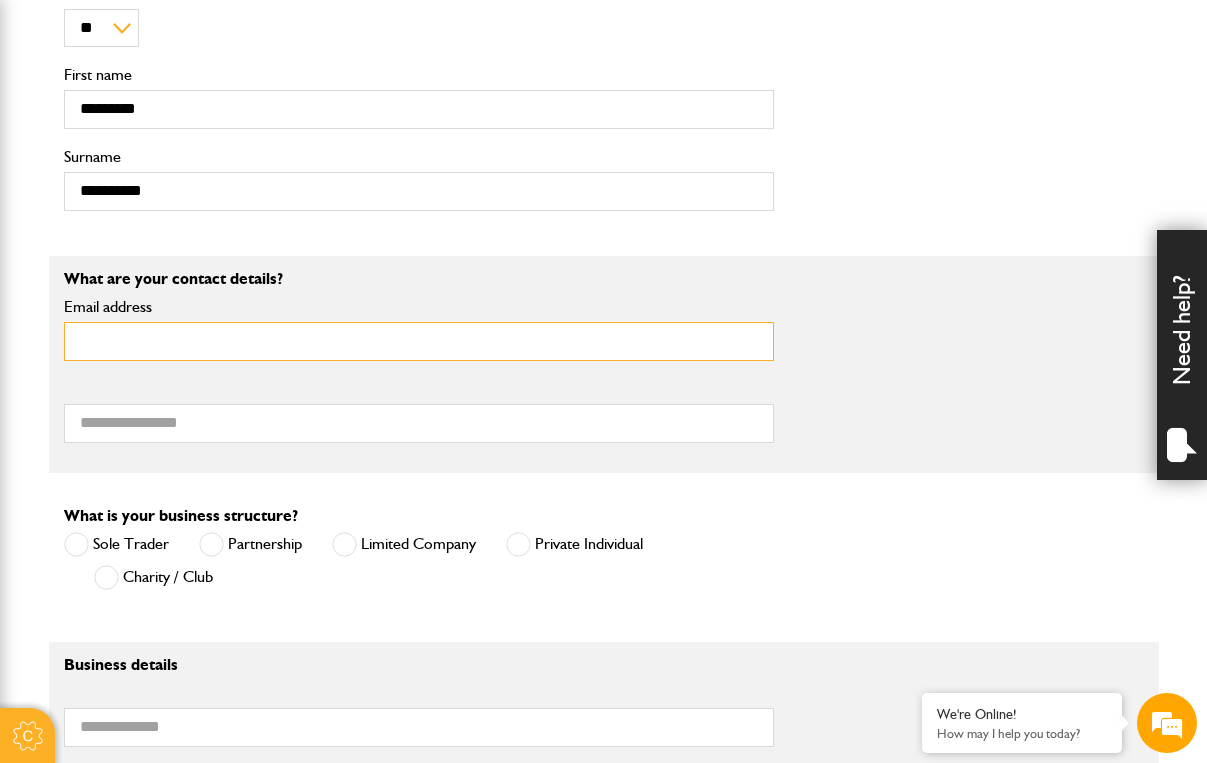 click on "Email address" at bounding box center [419, 341] 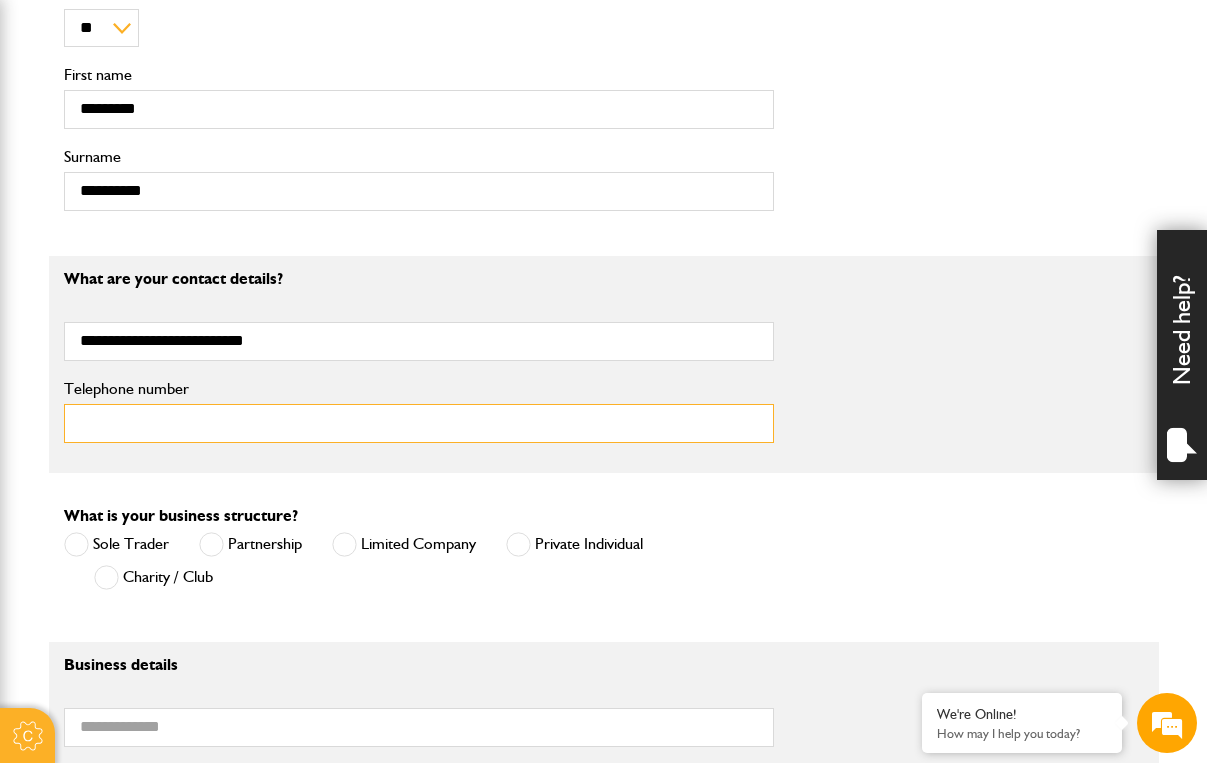 click on "Telephone number" at bounding box center (419, 423) 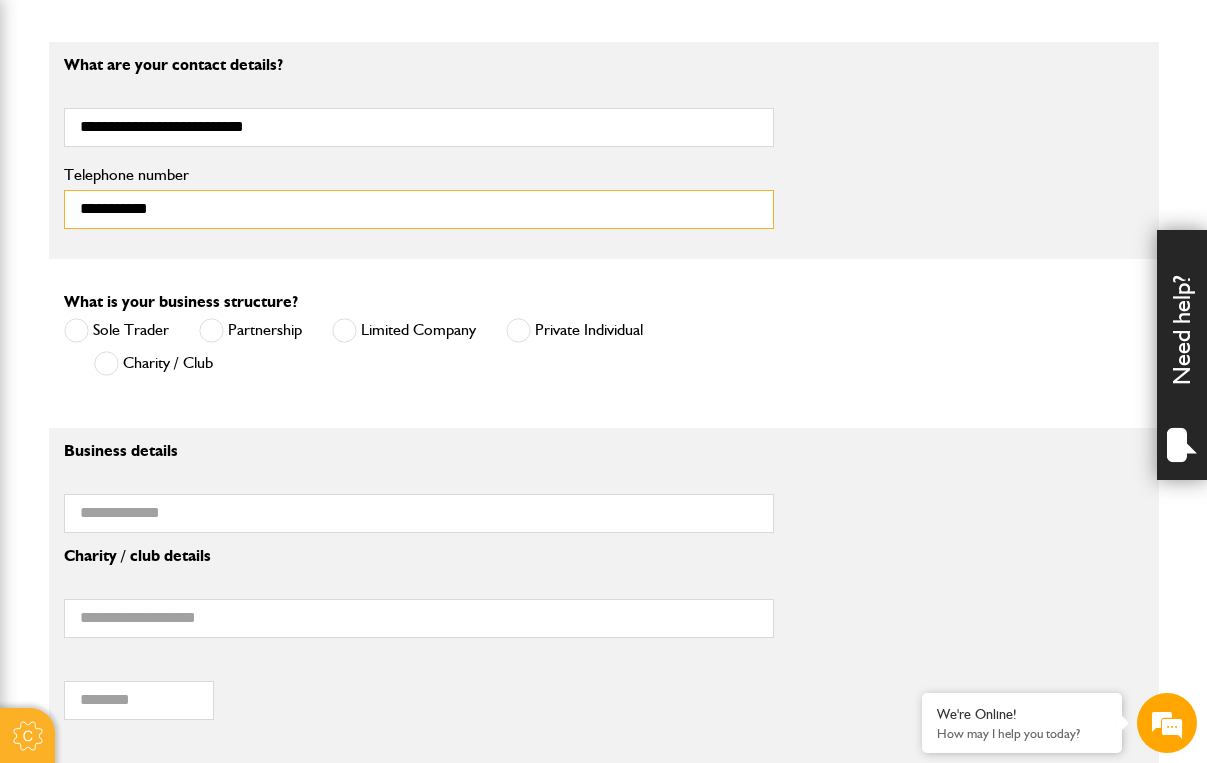 scroll, scrollTop: 1167, scrollLeft: 0, axis: vertical 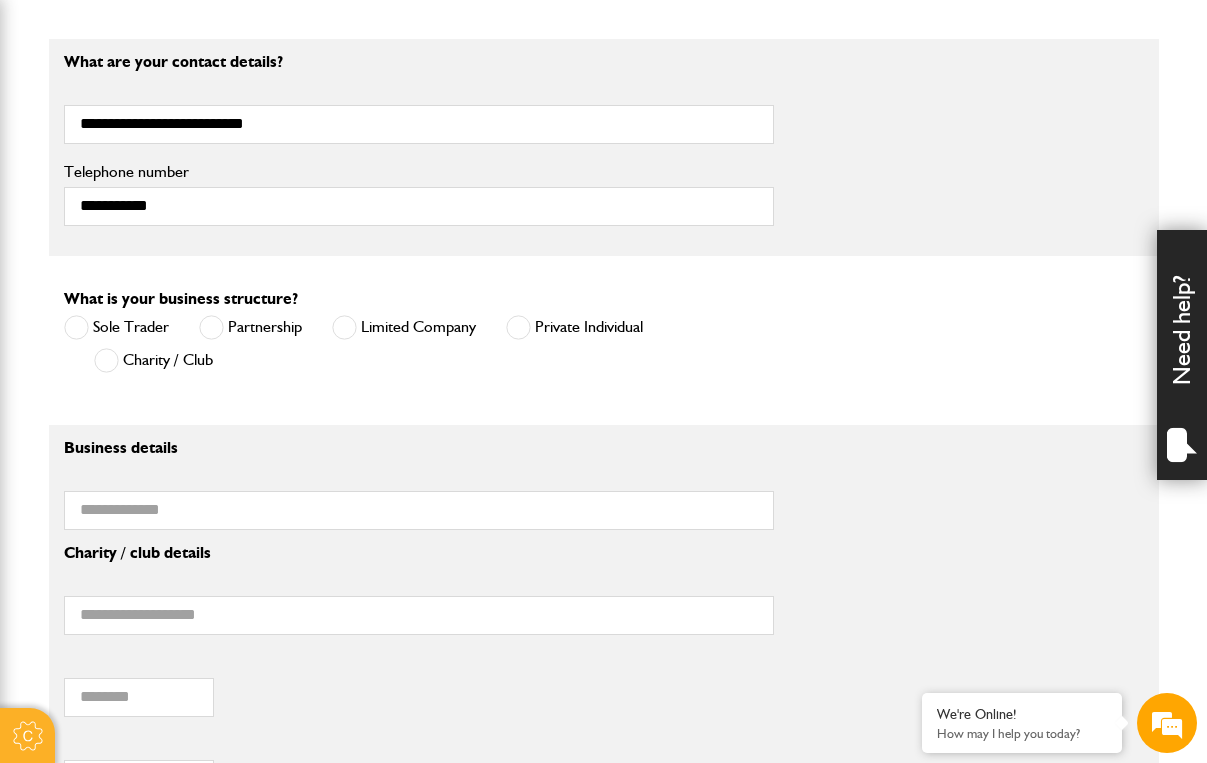 click at bounding box center (344, 327) 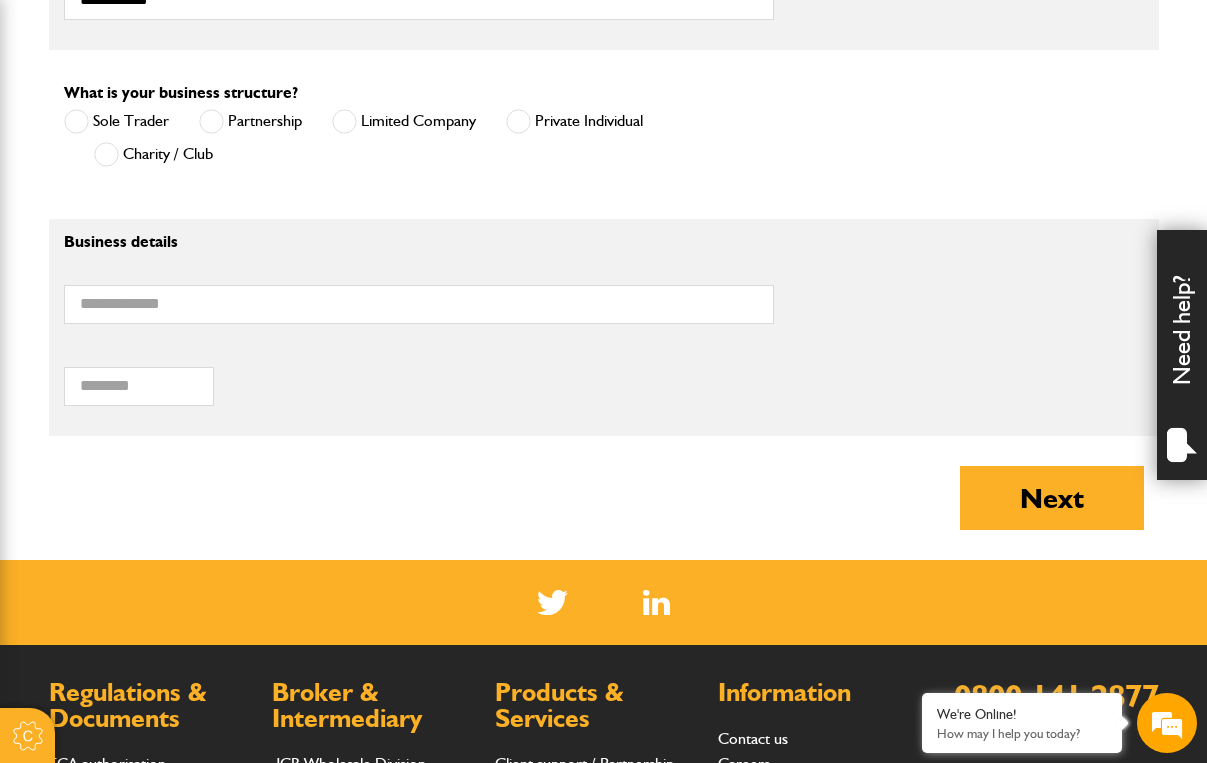 scroll, scrollTop: 1415, scrollLeft: 0, axis: vertical 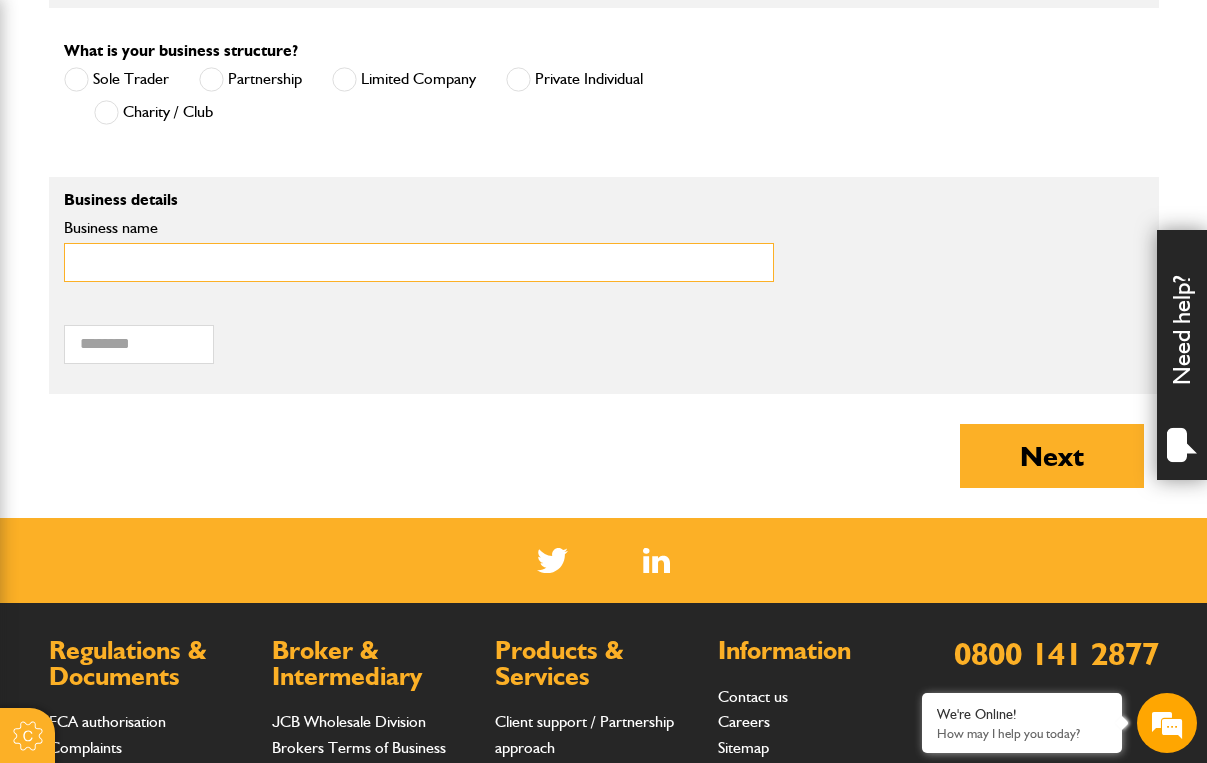 click on "Business name" at bounding box center [419, 262] 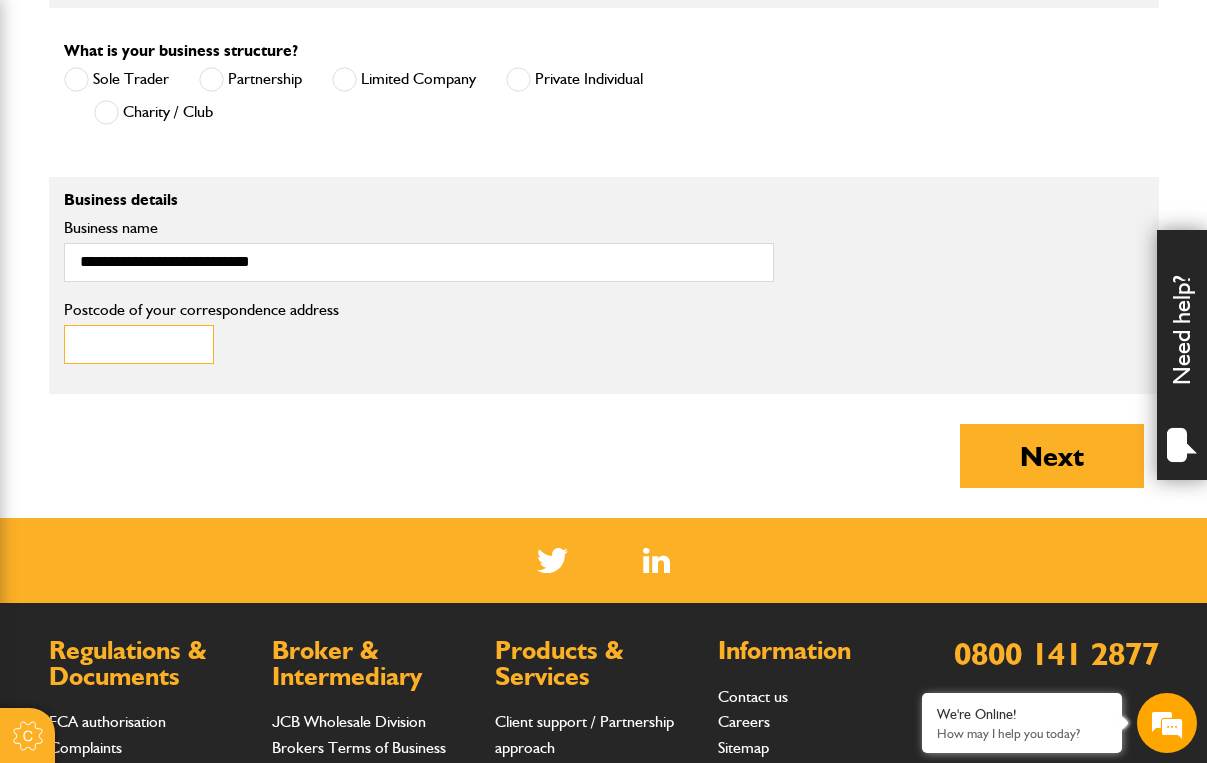 click on "Postcode of your correspondence address" at bounding box center (139, 344) 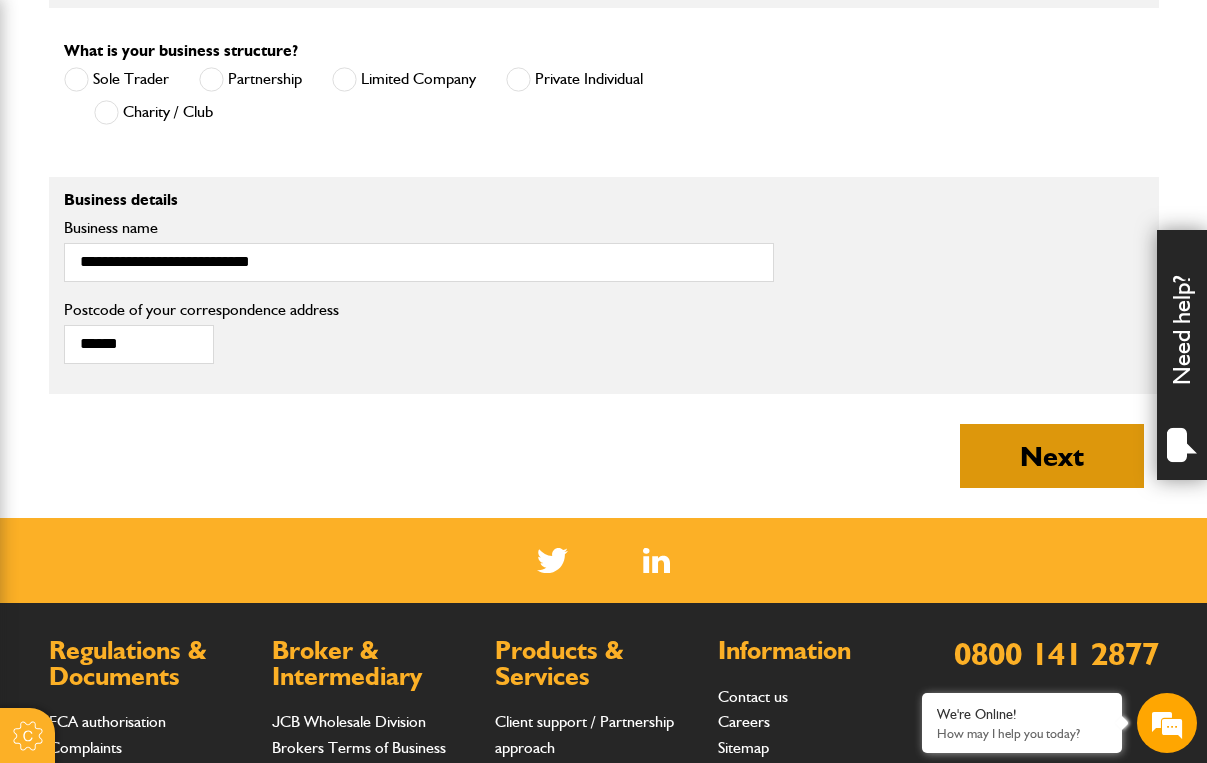 click on "Next" at bounding box center (1052, 456) 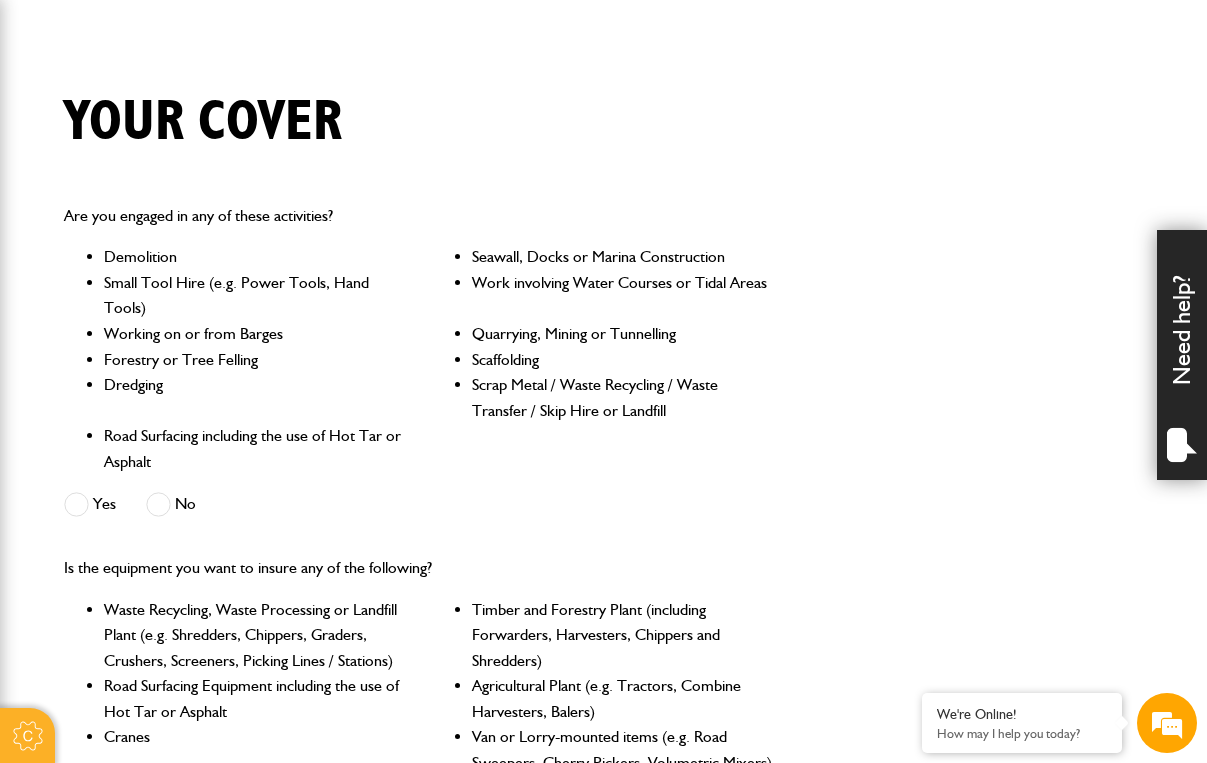scroll, scrollTop: 459, scrollLeft: 0, axis: vertical 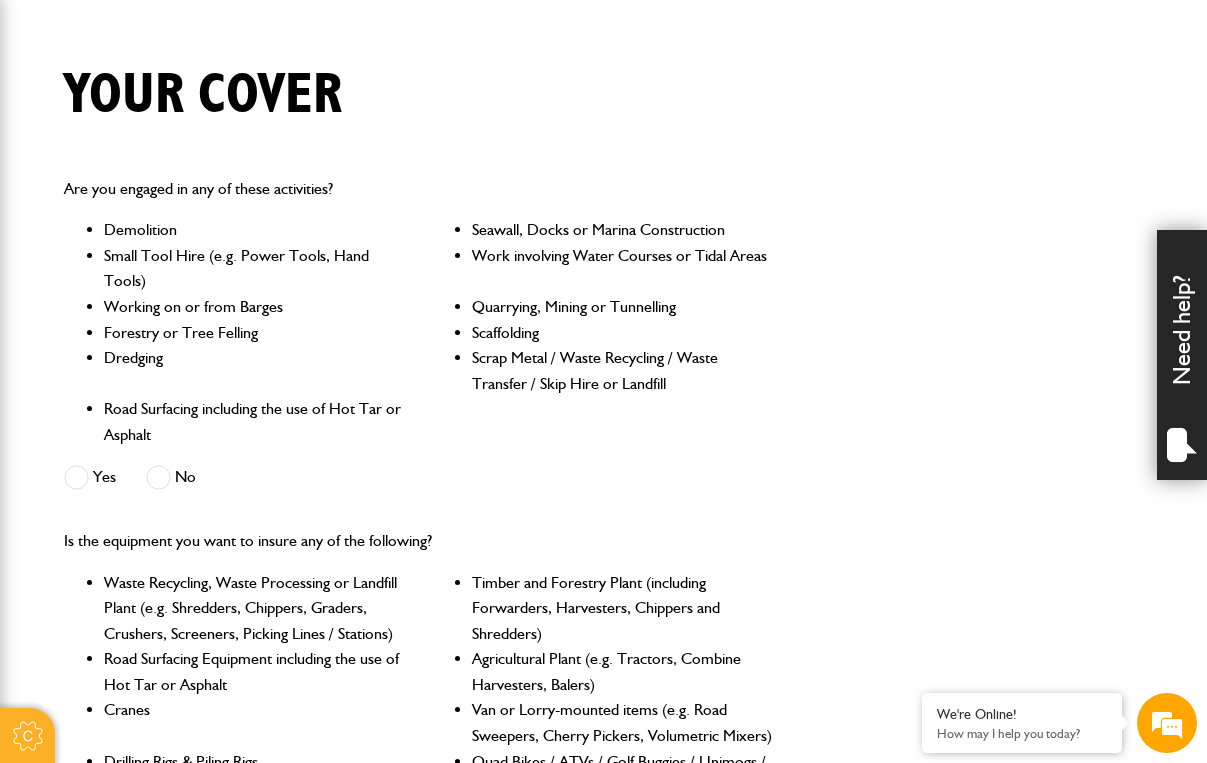 click at bounding box center (158, 477) 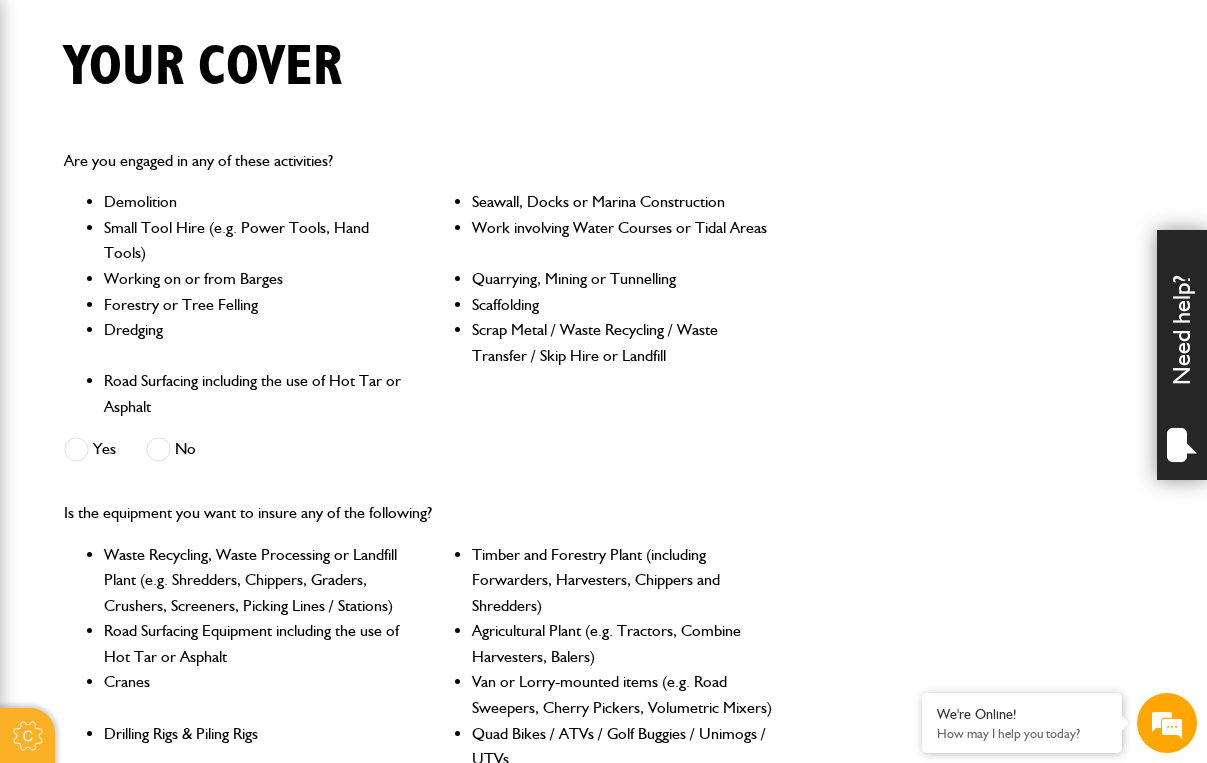 scroll, scrollTop: 500, scrollLeft: 0, axis: vertical 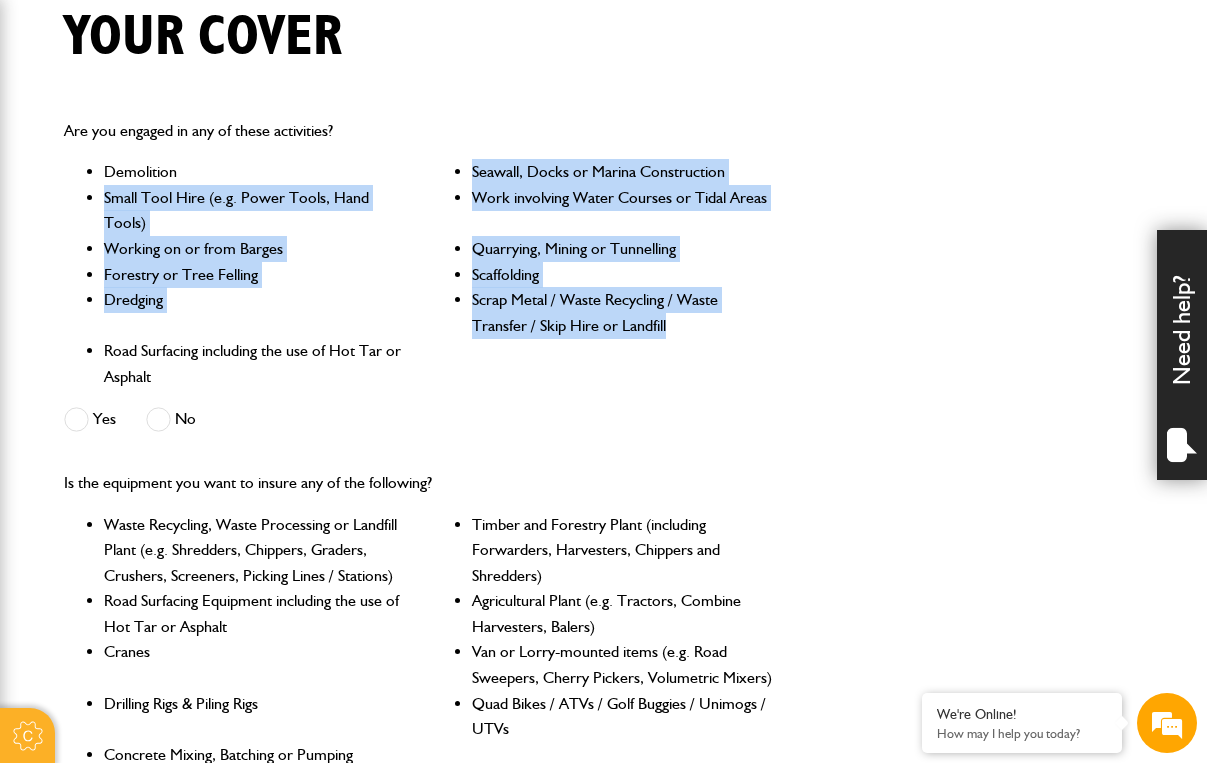 drag, startPoint x: 466, startPoint y: 169, endPoint x: 515, endPoint y: 339, distance: 176.92088 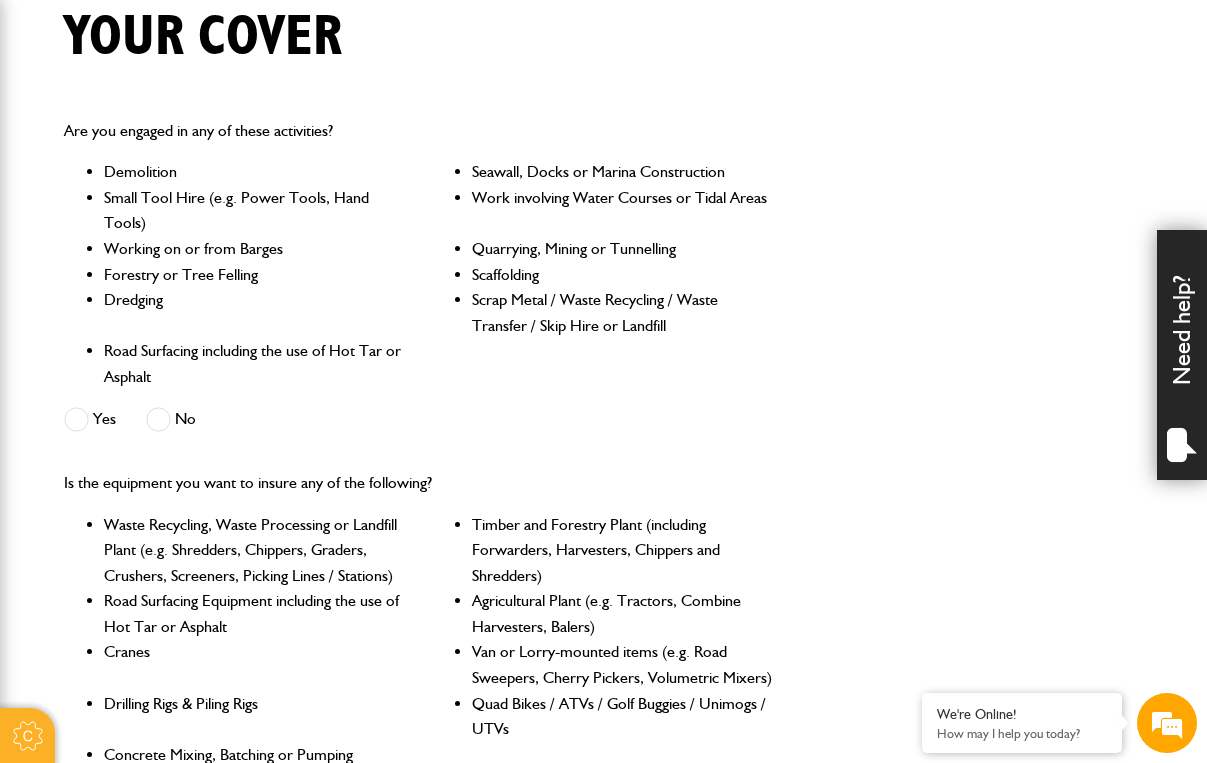 drag, startPoint x: 260, startPoint y: 185, endPoint x: 260, endPoint y: 200, distance: 15 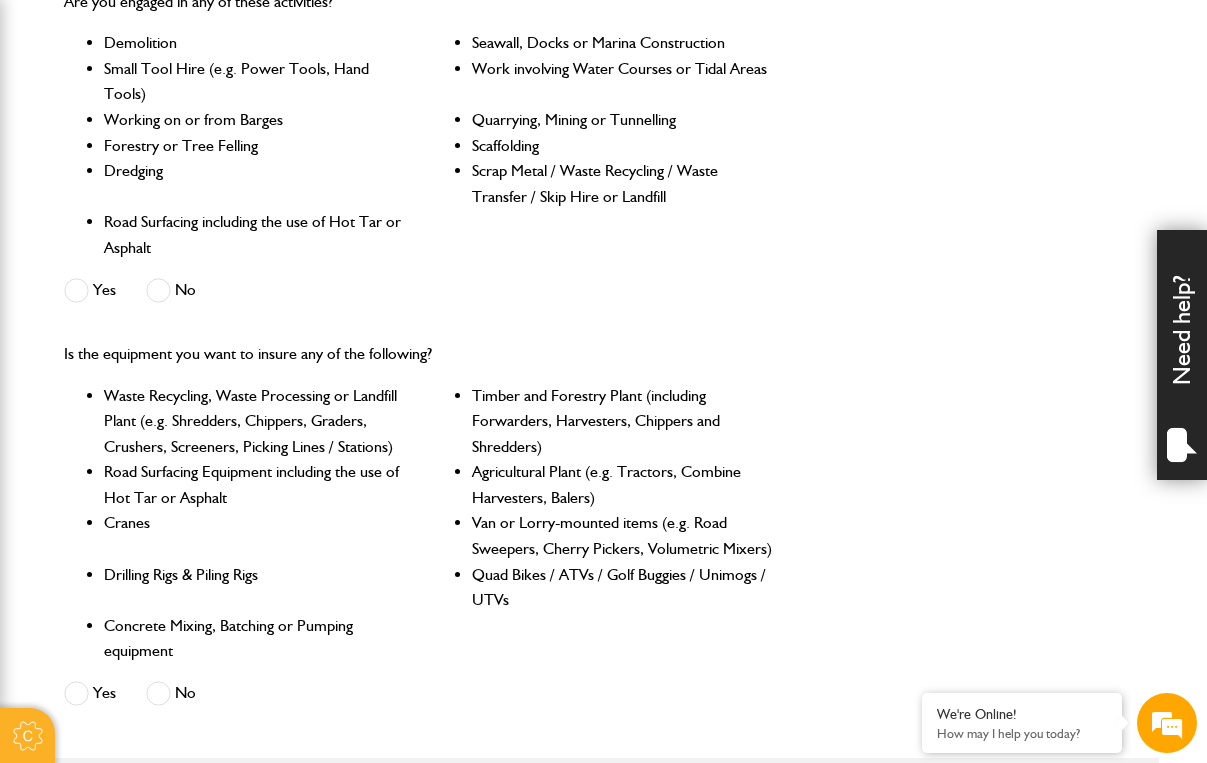 scroll, scrollTop: 752, scrollLeft: 0, axis: vertical 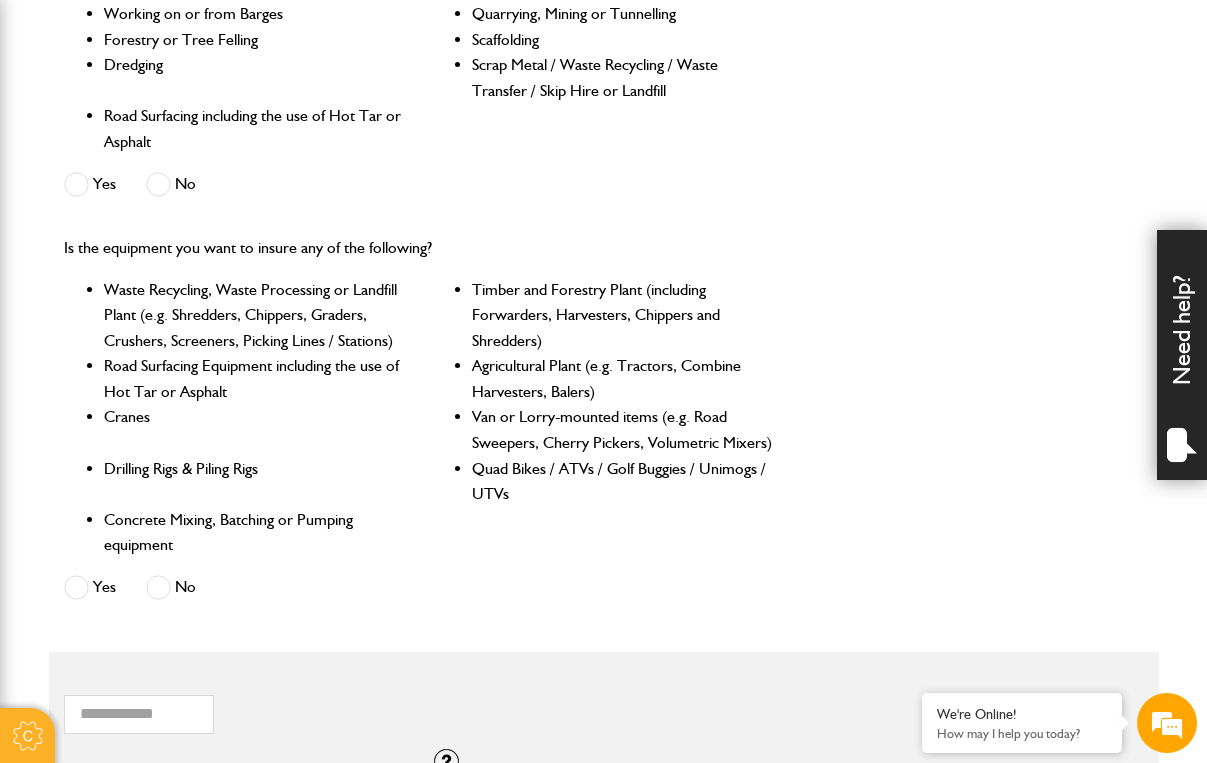 click on "No" at bounding box center [171, 587] 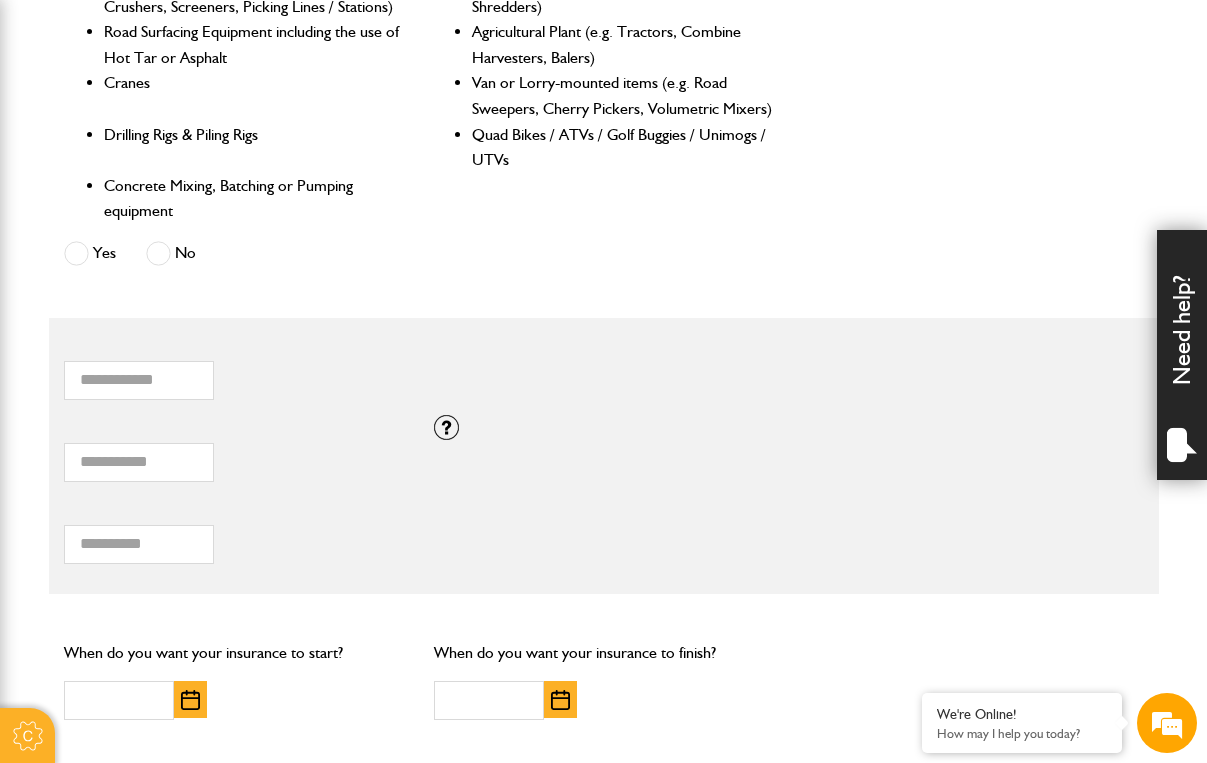 scroll, scrollTop: 1132, scrollLeft: 0, axis: vertical 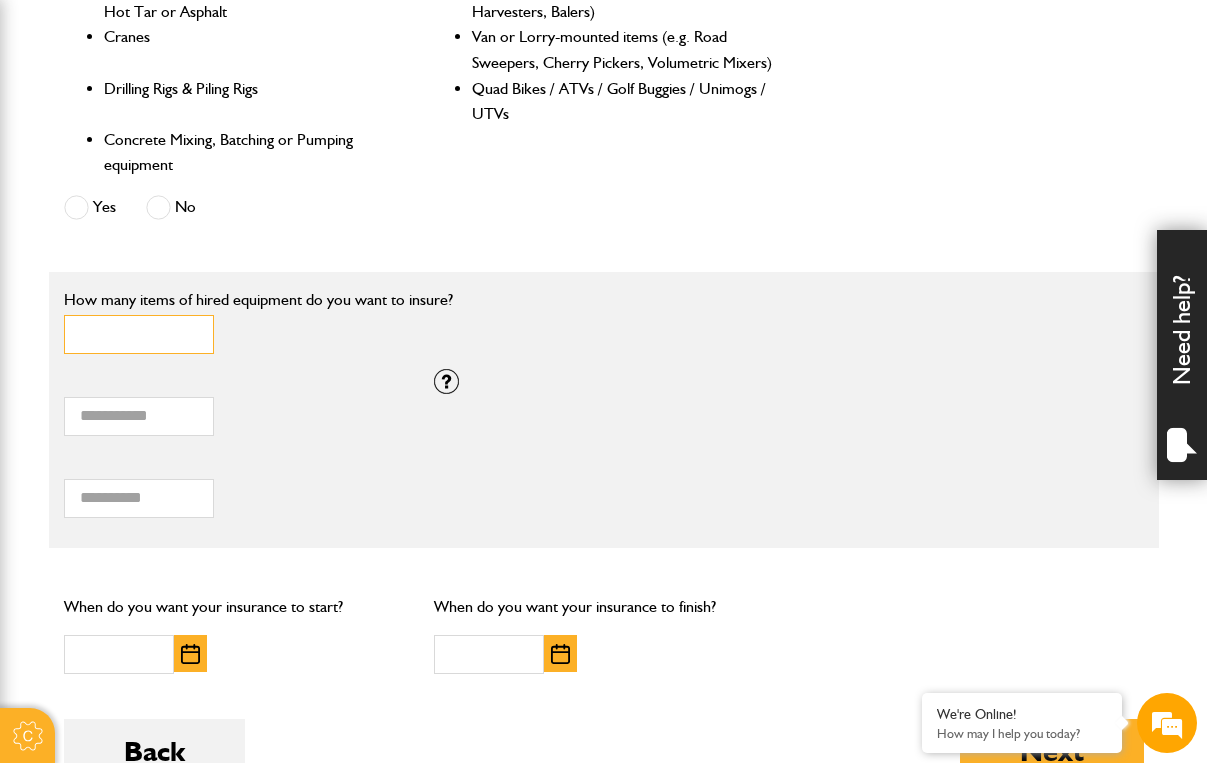 click on "*" at bounding box center (139, 334) 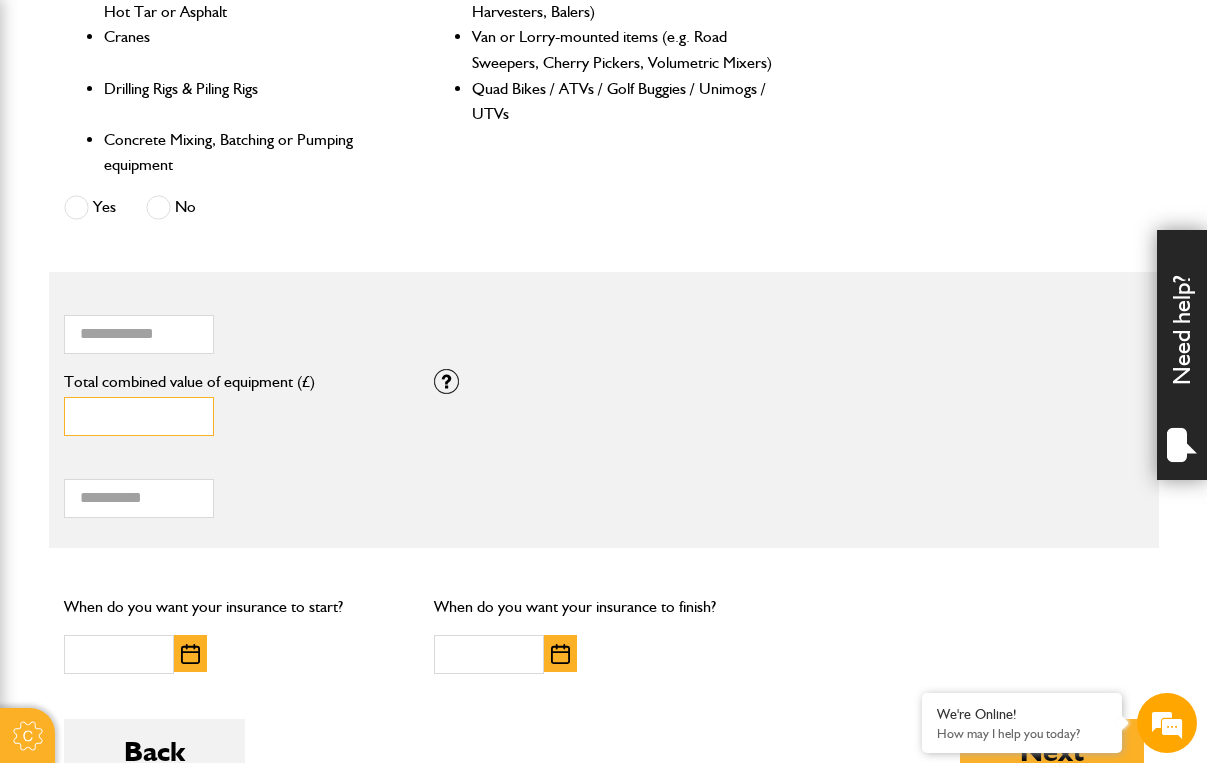 click on "*" at bounding box center (139, 416) 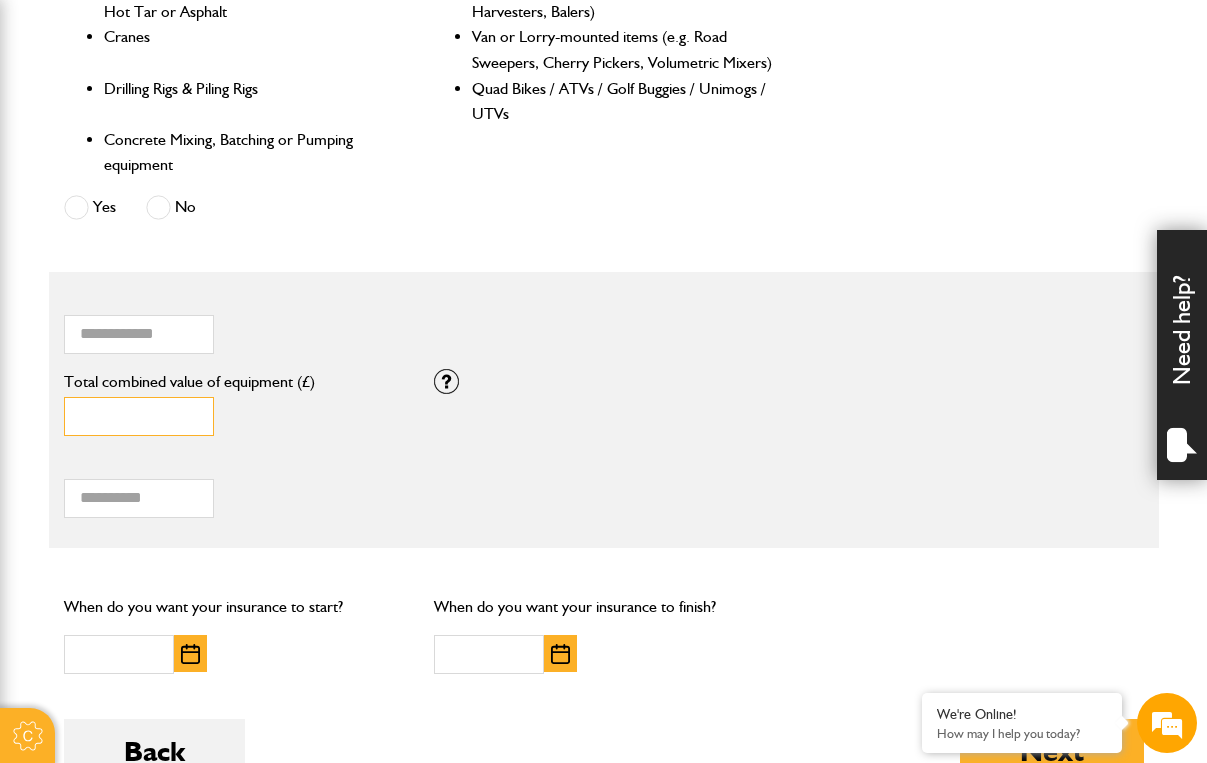 type on "*****" 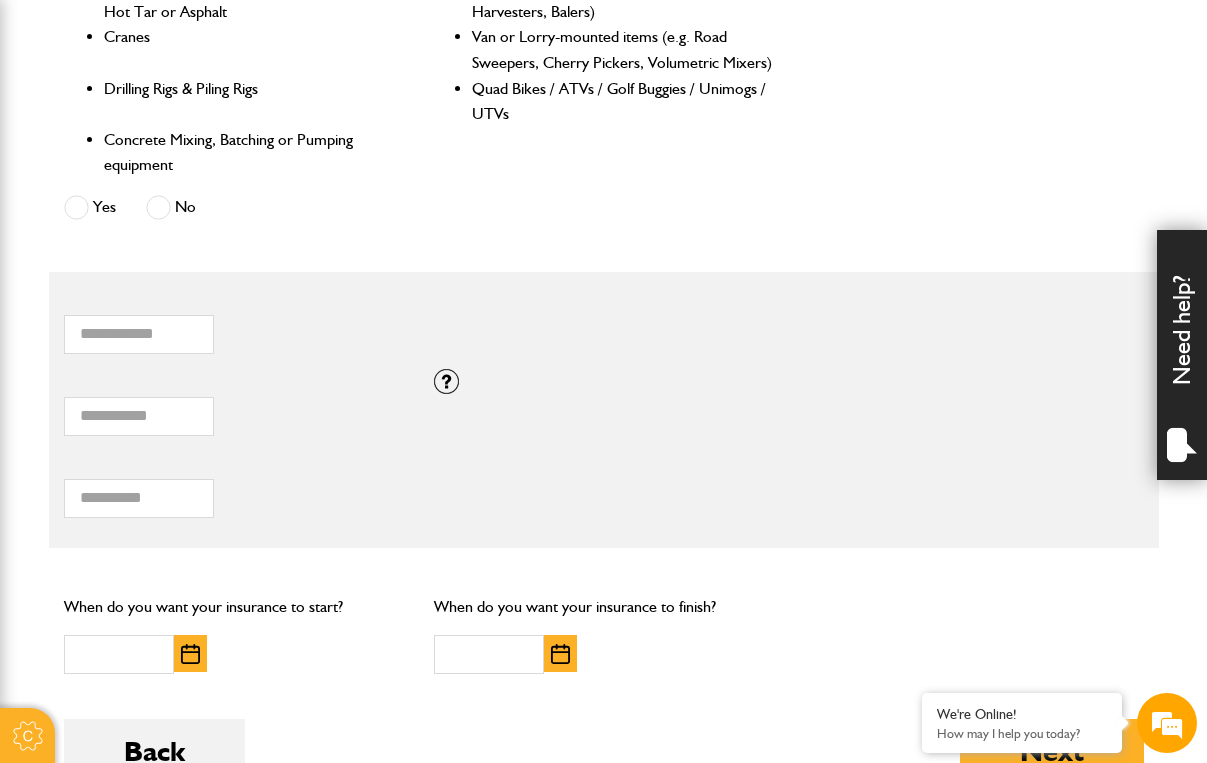 click on "Total hiring fees
Please enter a minimum value of 25 for total hiring fees." at bounding box center (234, 492) 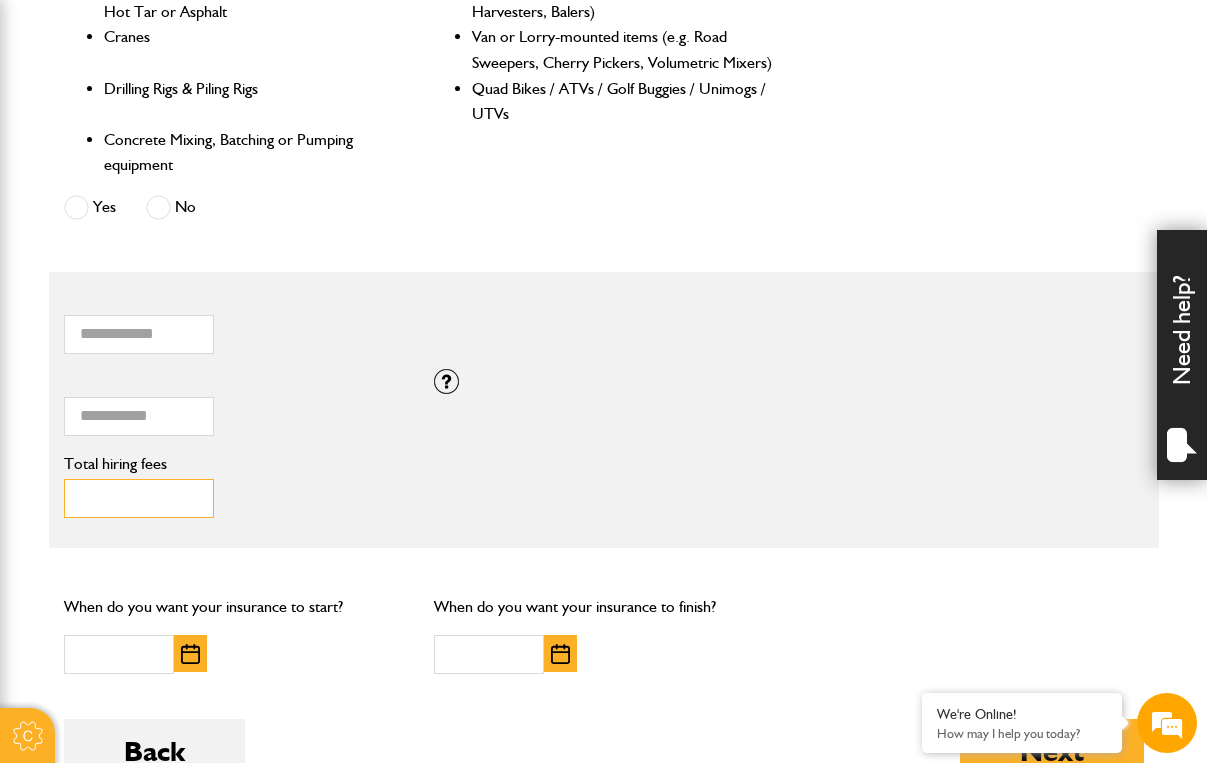 click on "Total hiring fees" at bounding box center [139, 498] 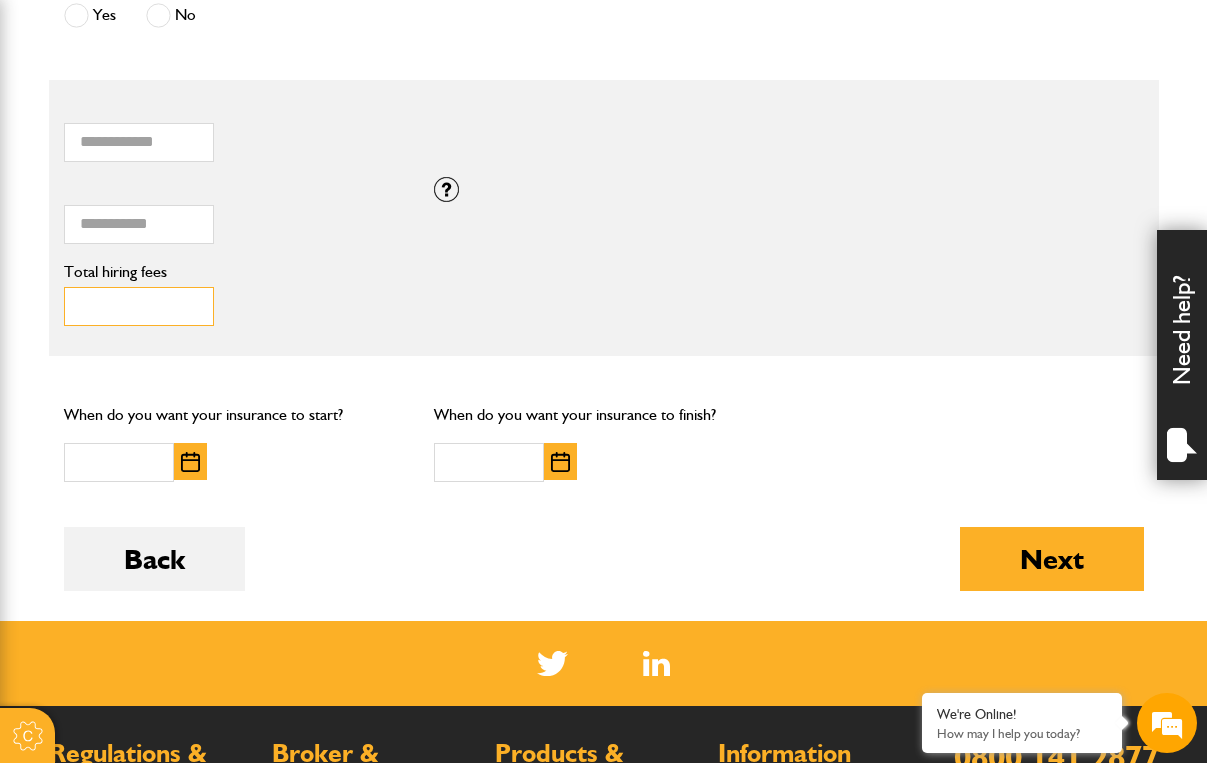 scroll, scrollTop: 1344, scrollLeft: 0, axis: vertical 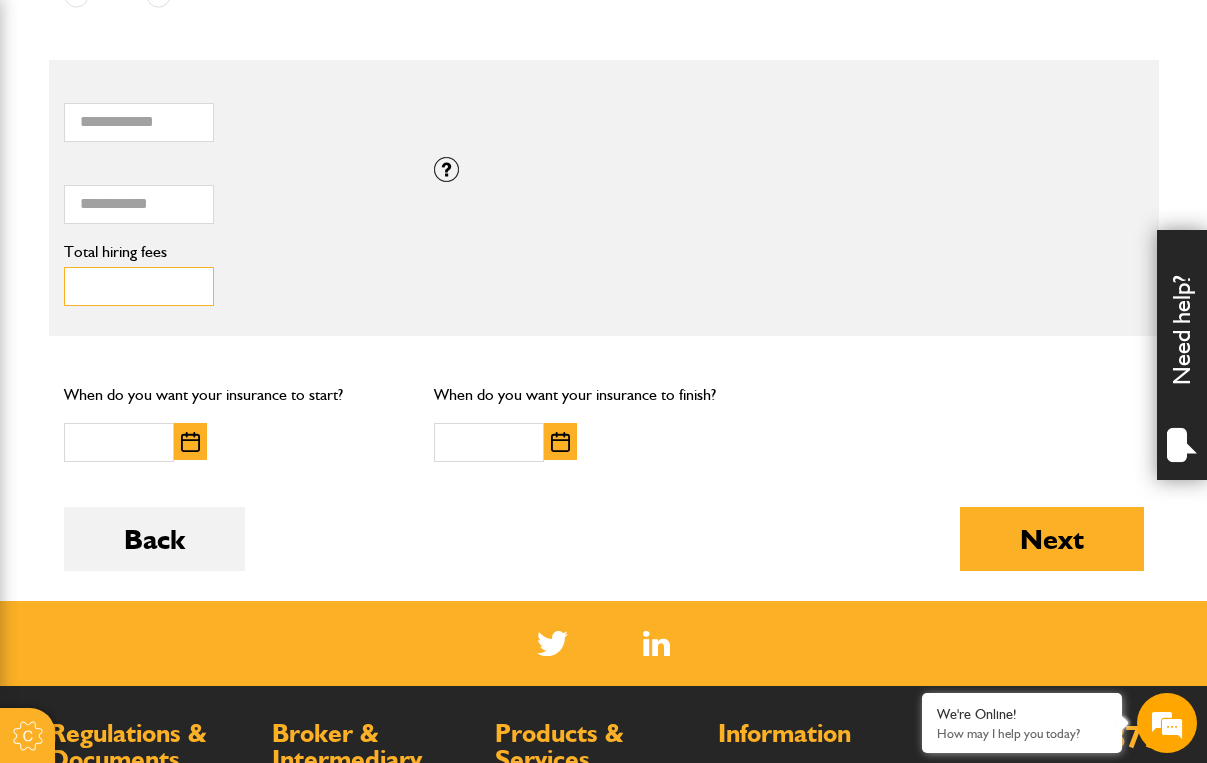type on "***" 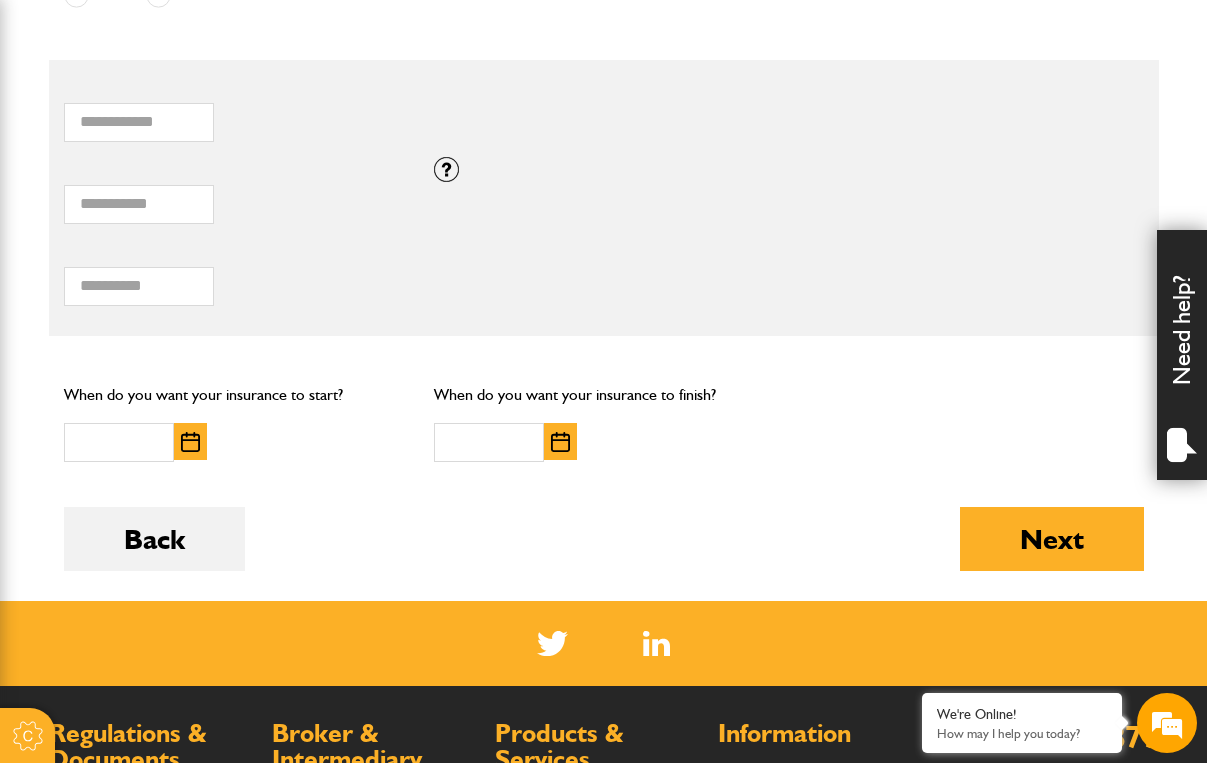 click at bounding box center [190, 442] 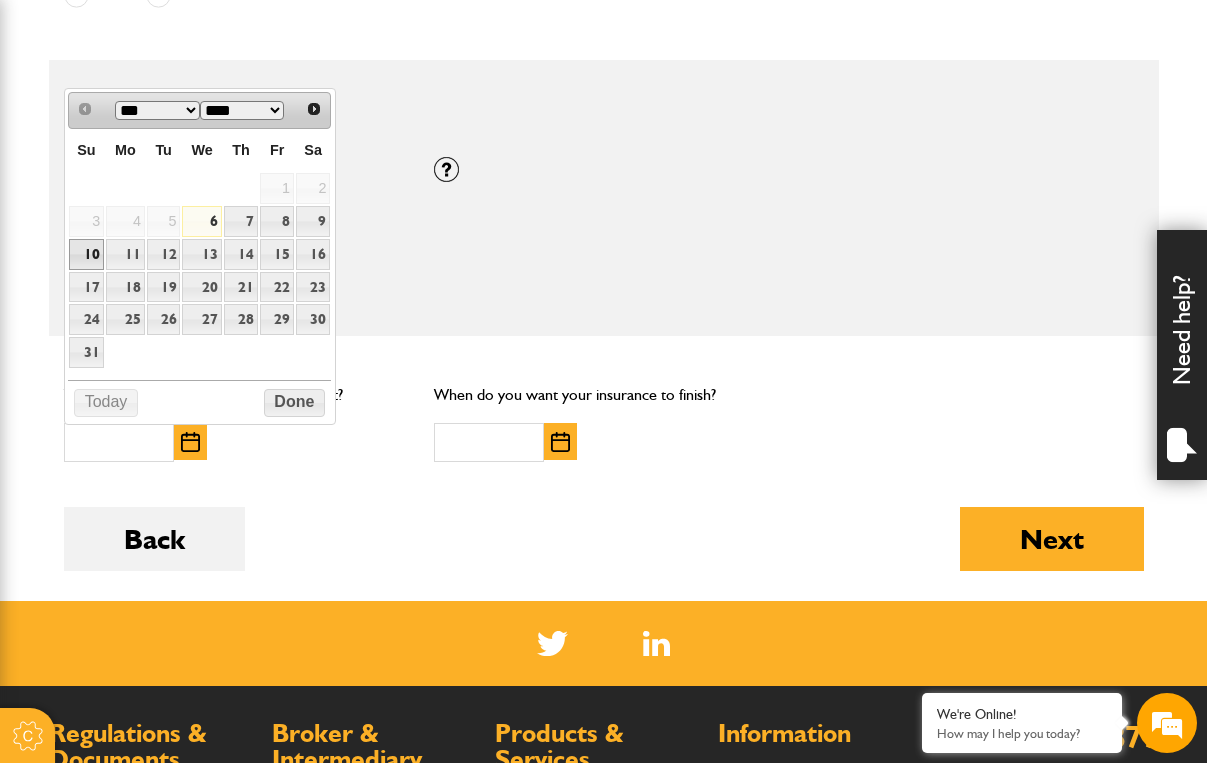 click on "10" at bounding box center (86, 254) 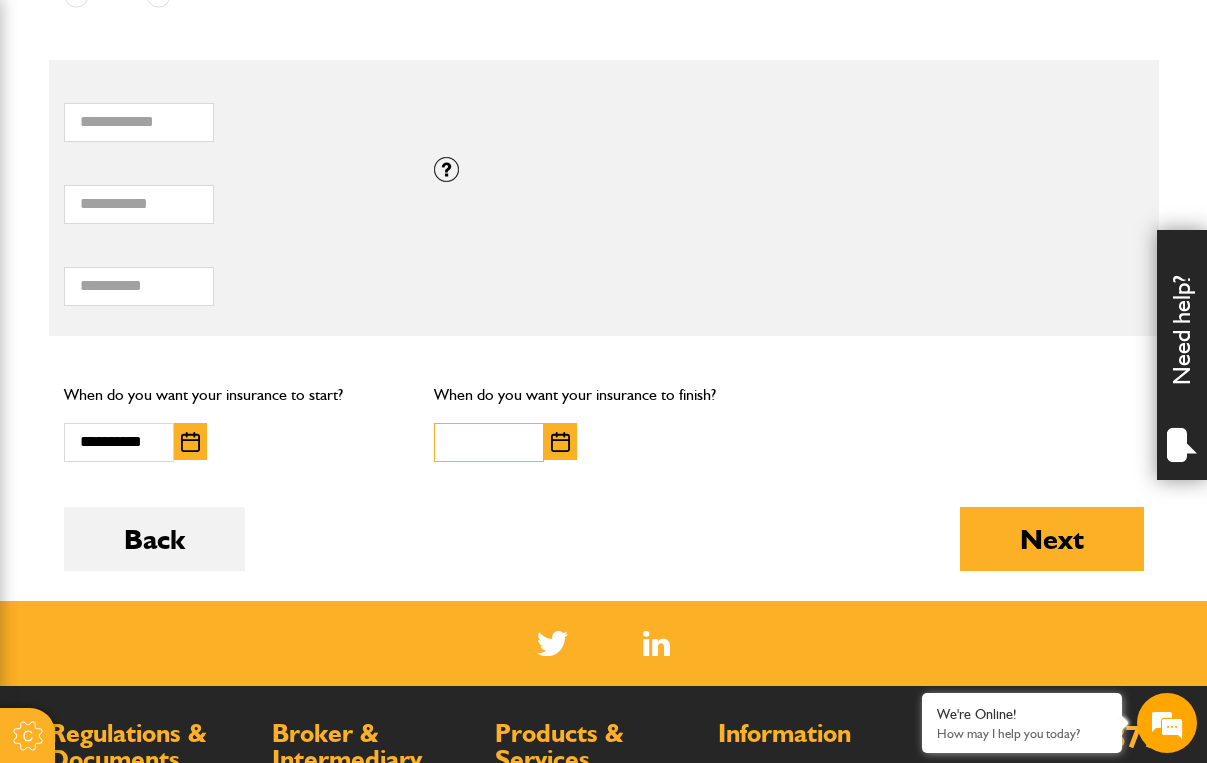 click at bounding box center (489, 442) 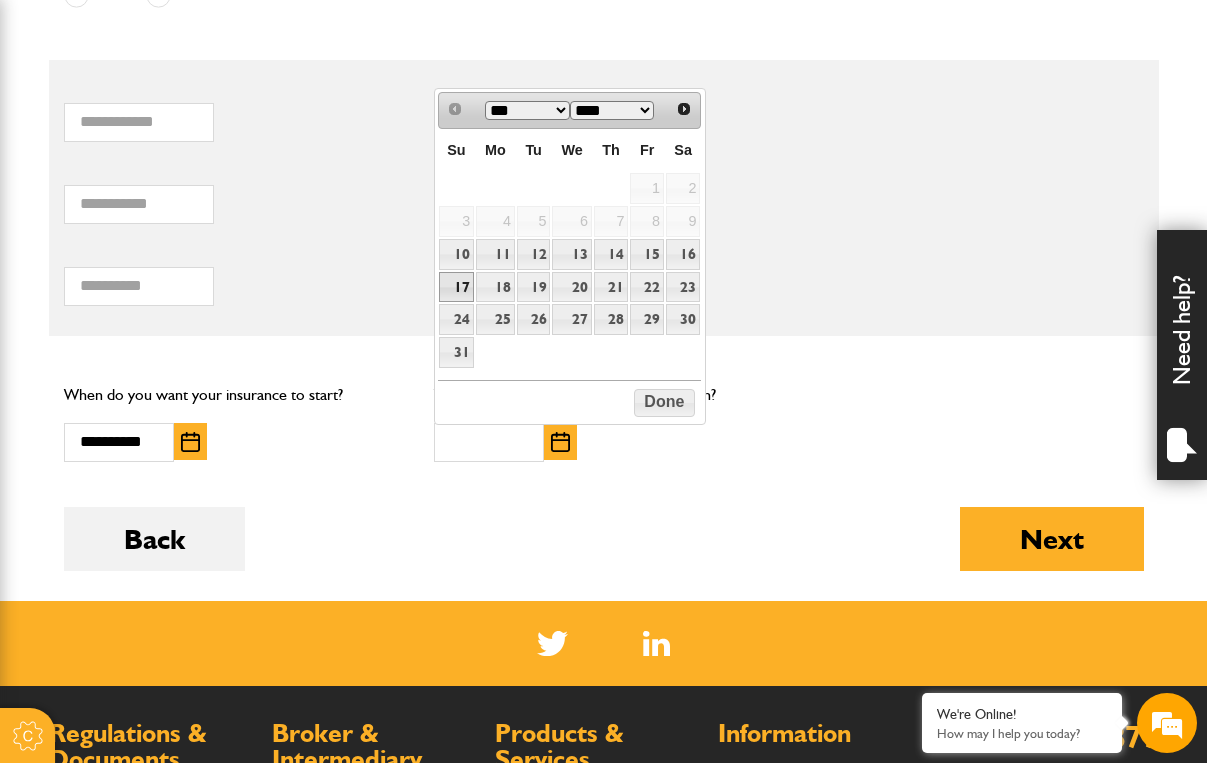 click on "17" at bounding box center [456, 287] 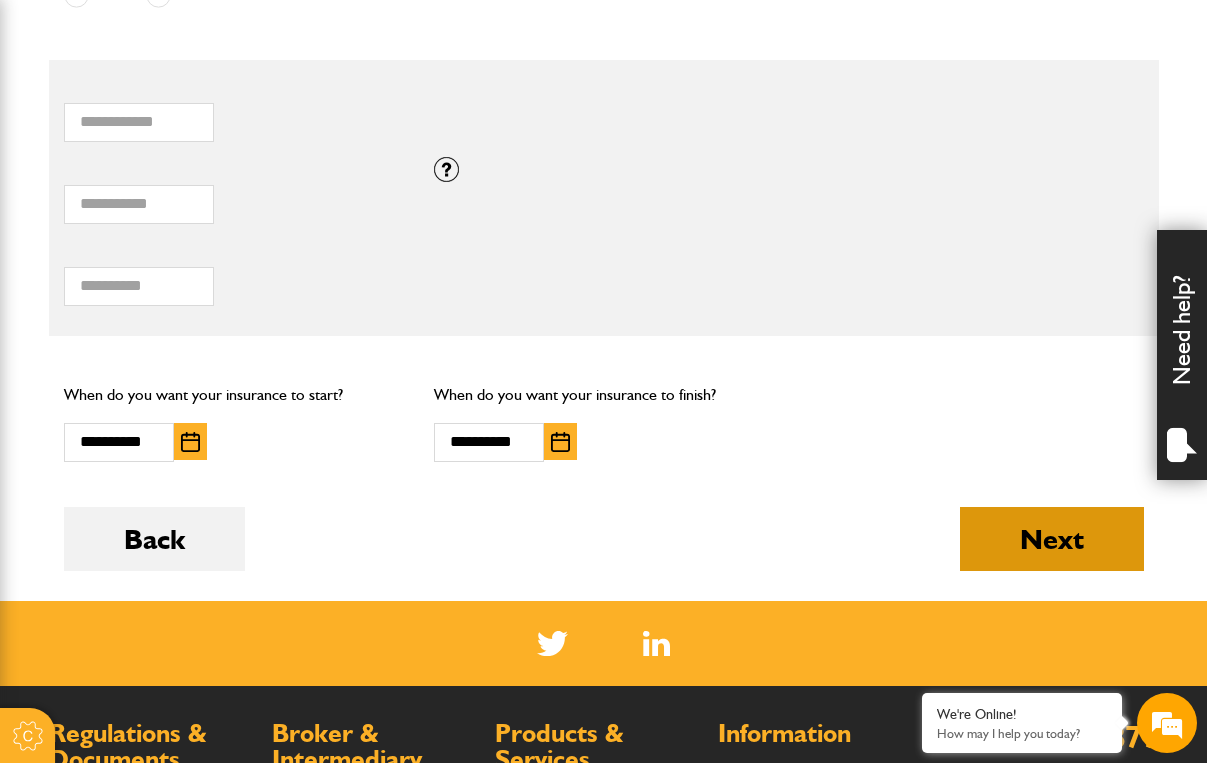 click on "Next" at bounding box center [1052, 539] 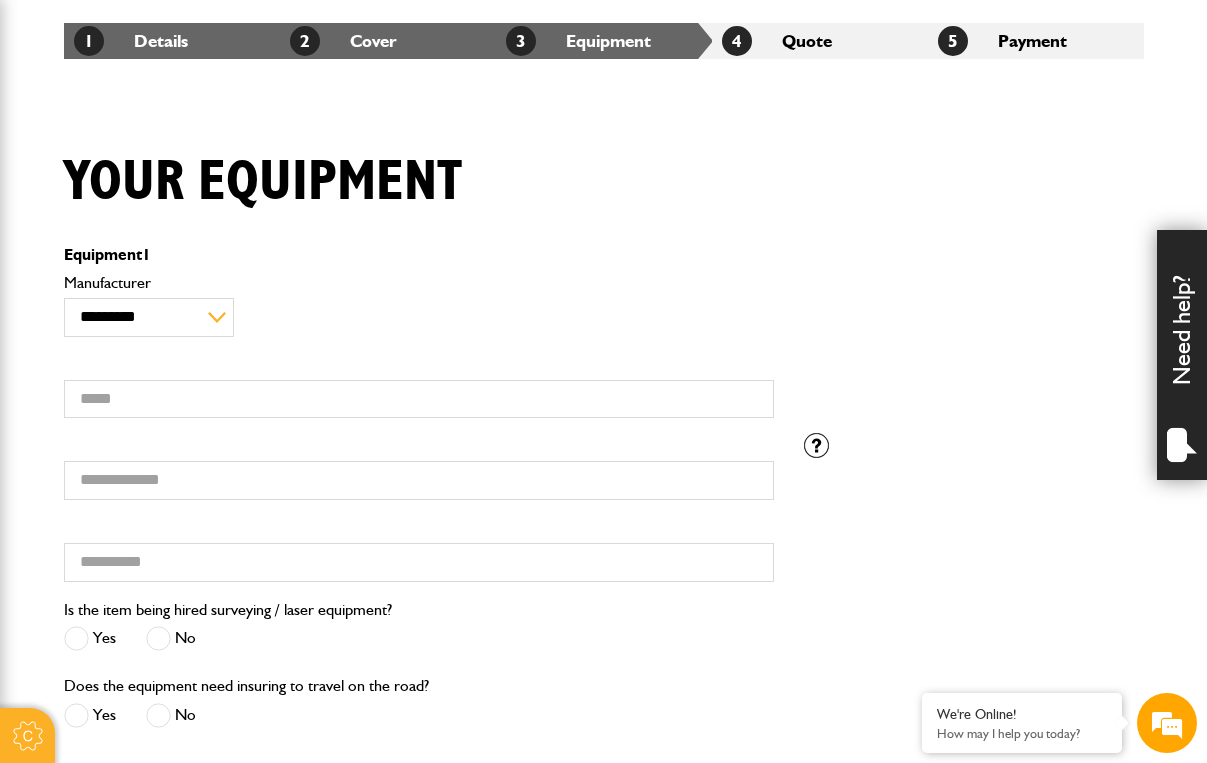 scroll, scrollTop: 379, scrollLeft: 0, axis: vertical 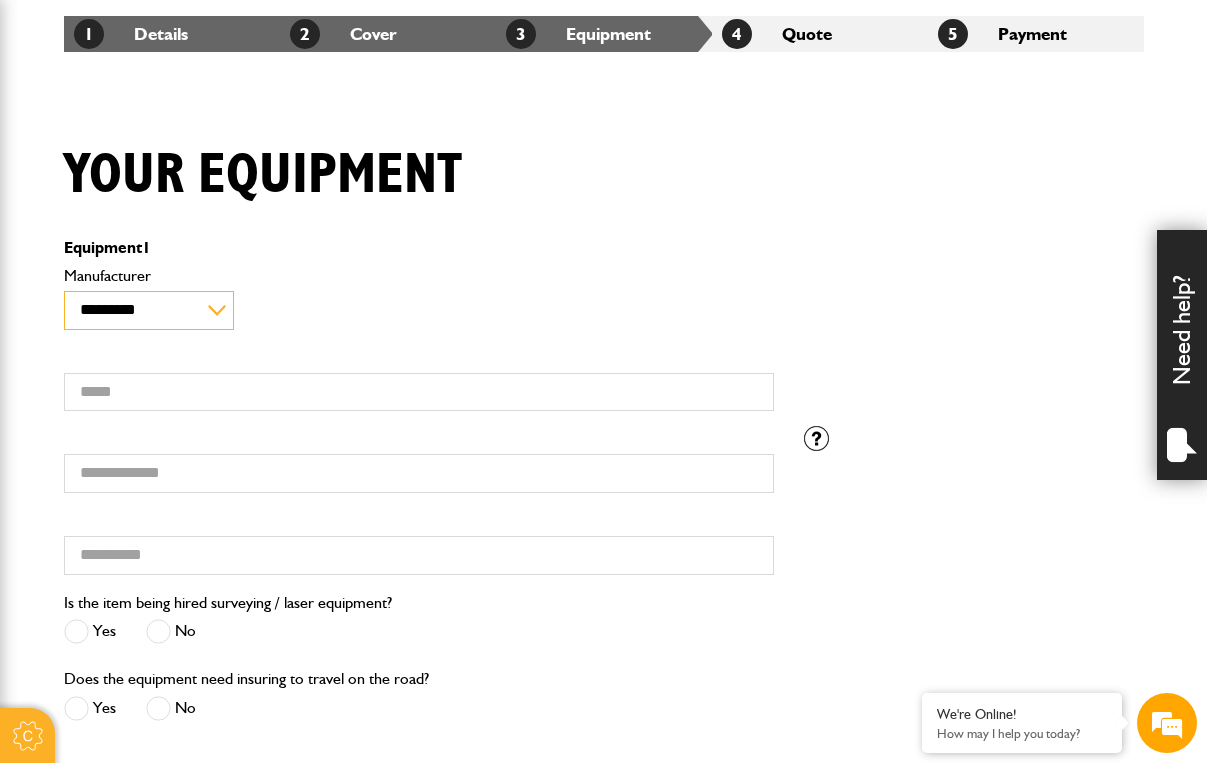 click on "**********" at bounding box center [149, 310] 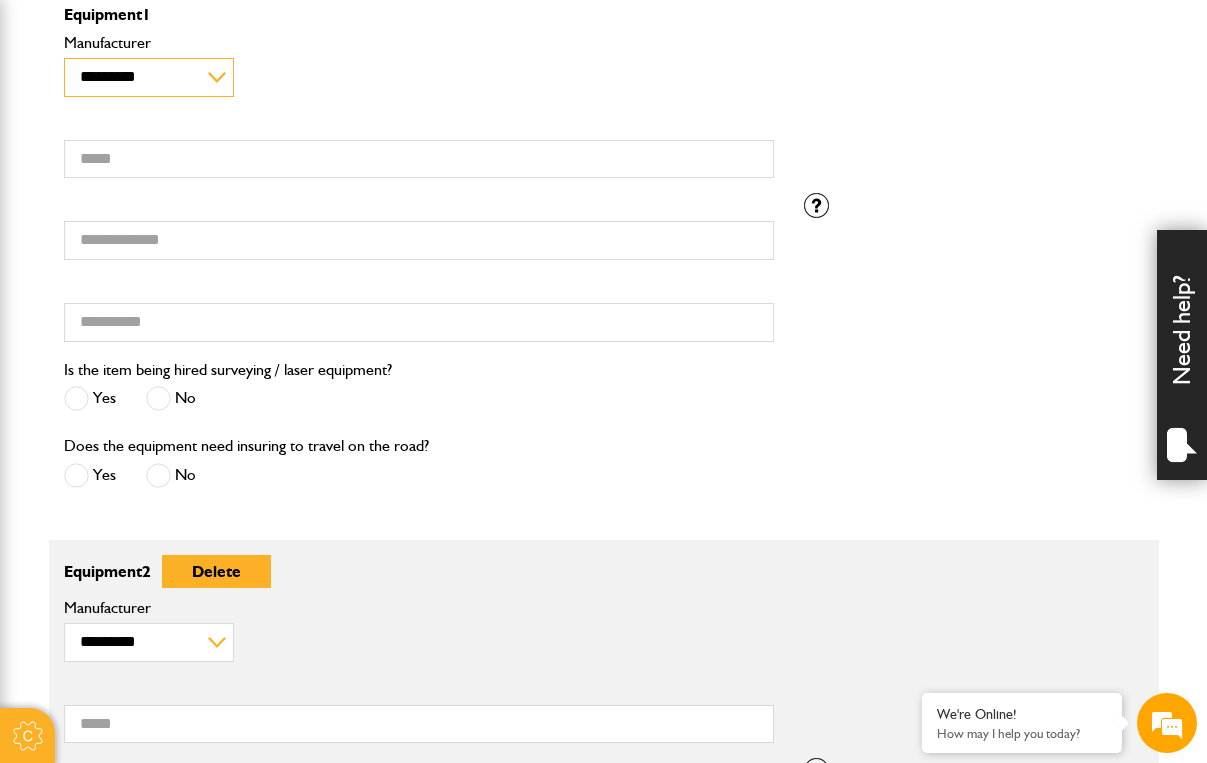 scroll, scrollTop: 582, scrollLeft: 0, axis: vertical 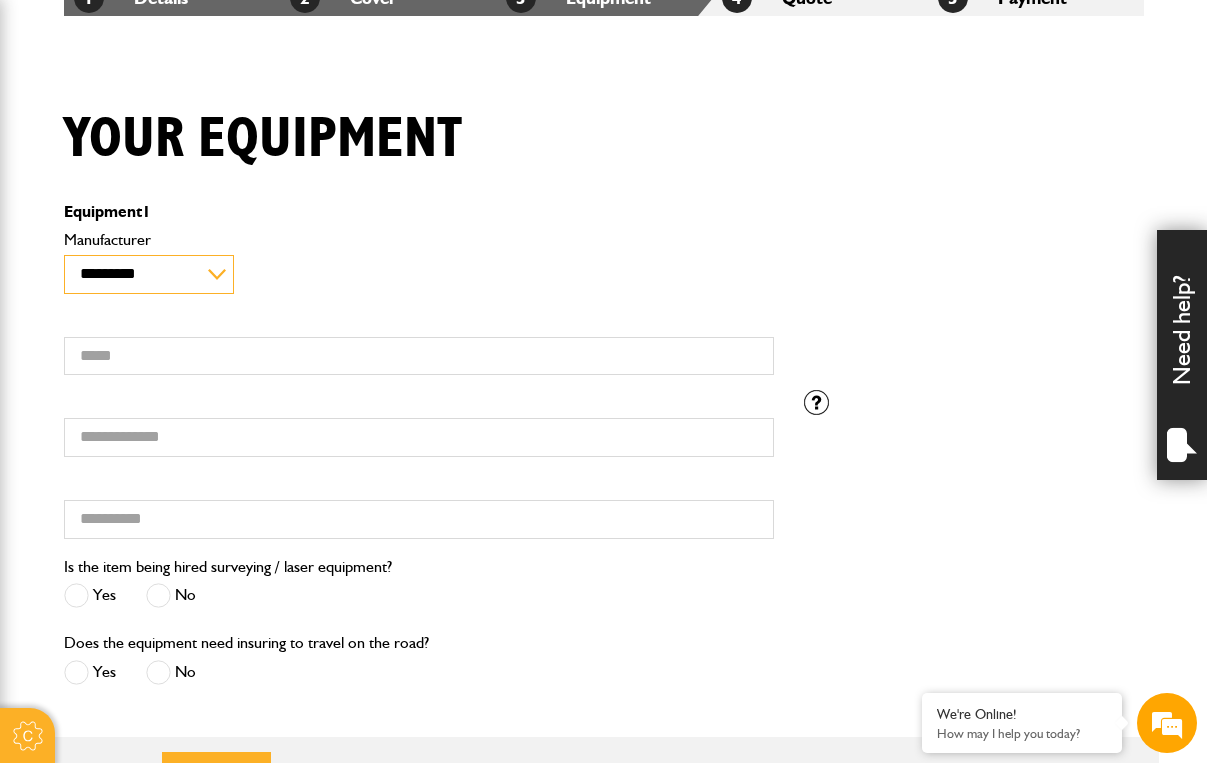 click on "**********" at bounding box center [149, 274] 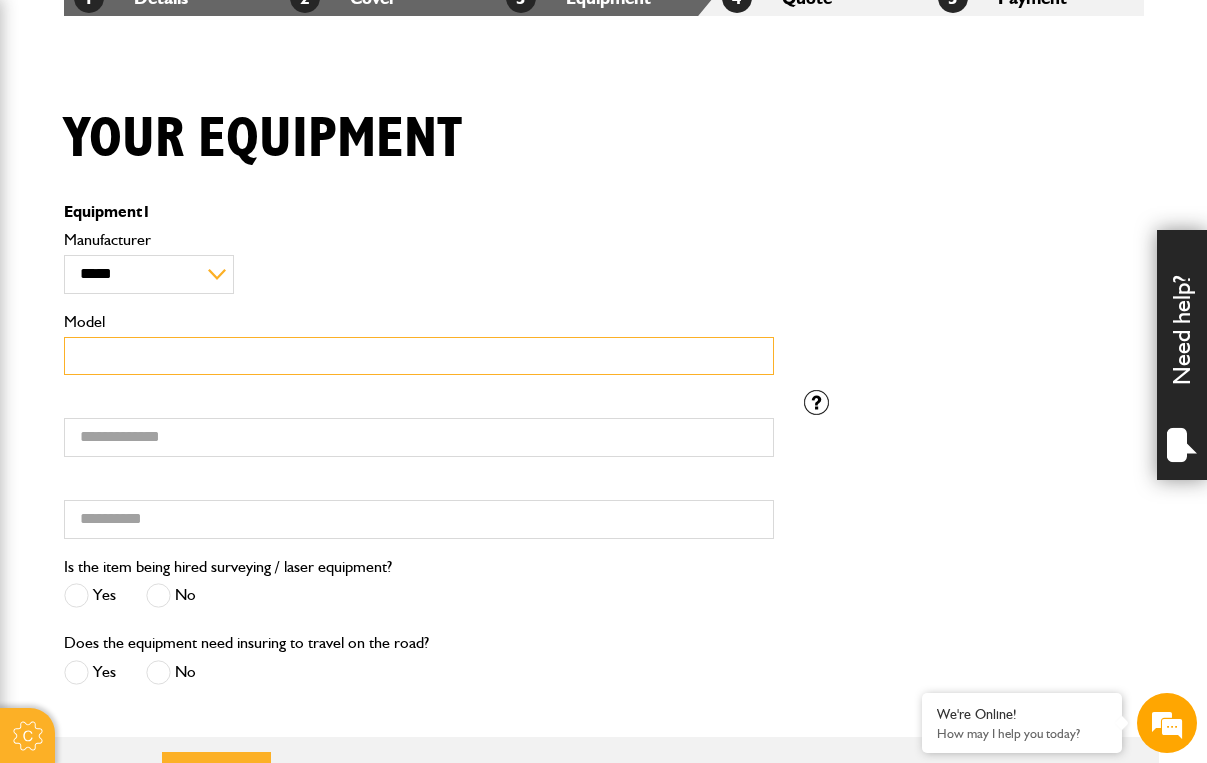 click on "Model" at bounding box center (419, 356) 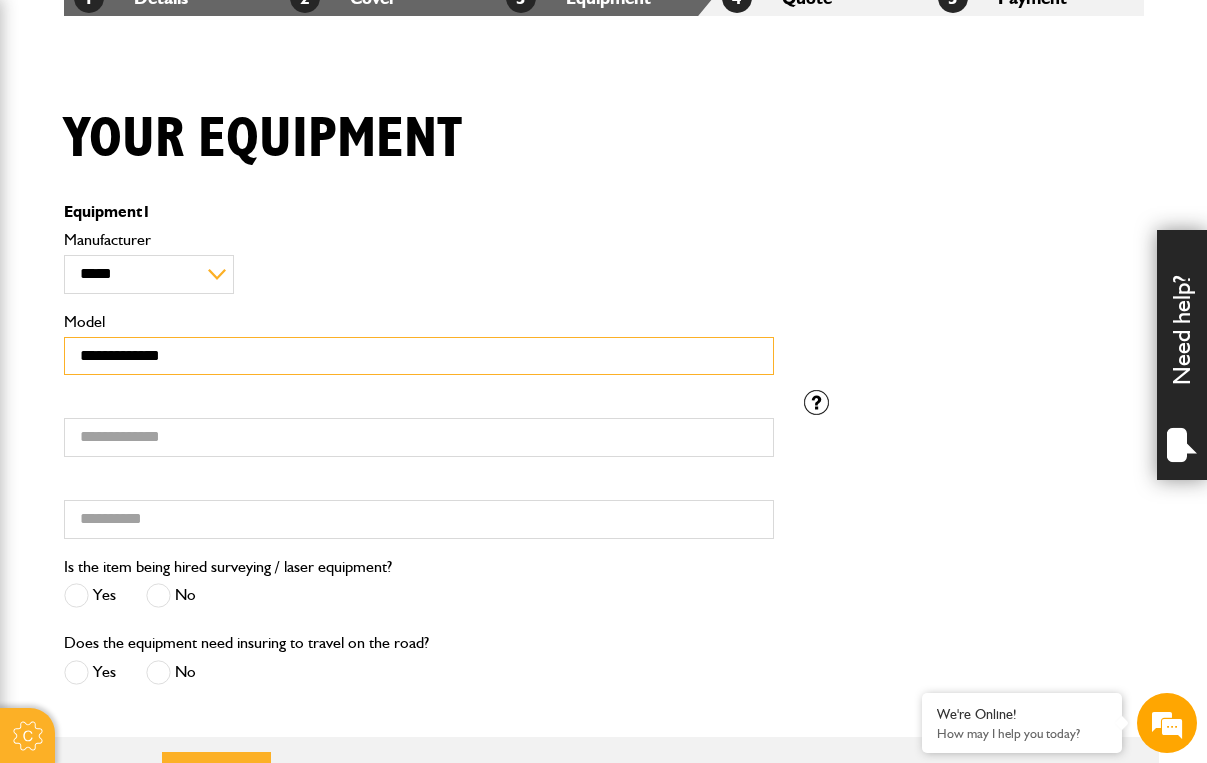 type on "**********" 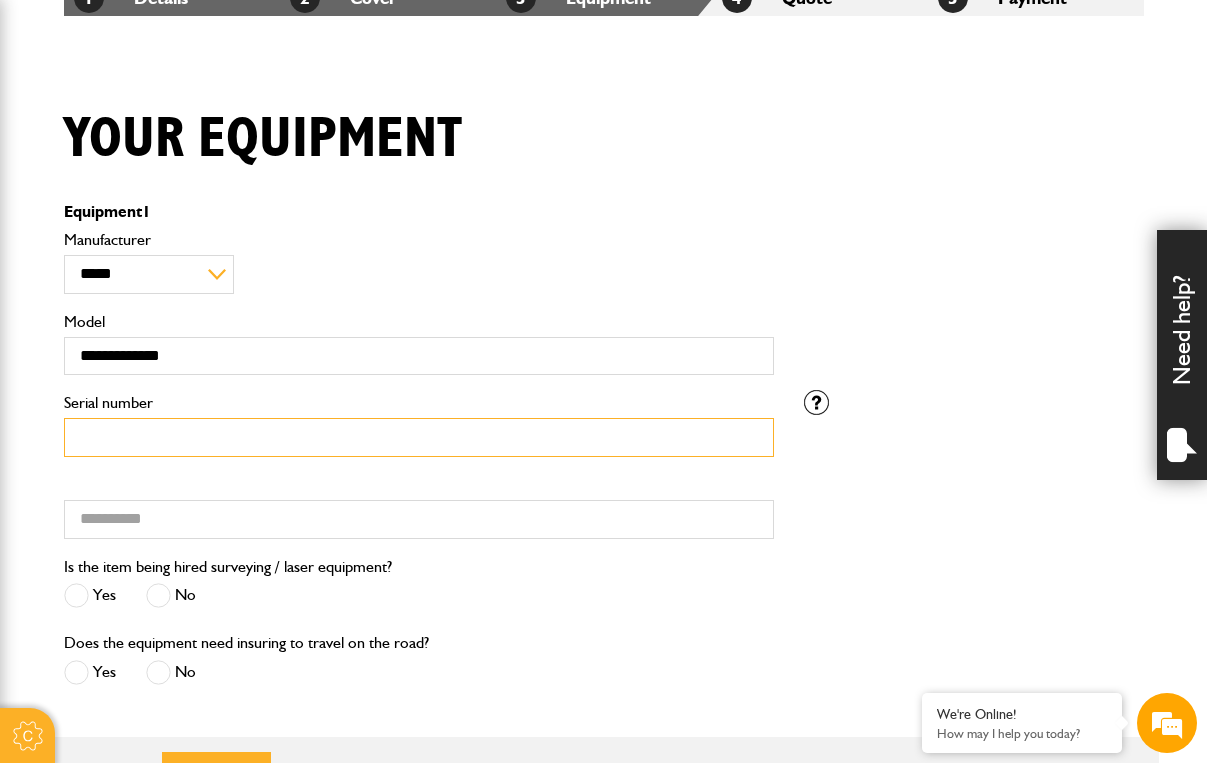 click on "Serial number" at bounding box center (419, 437) 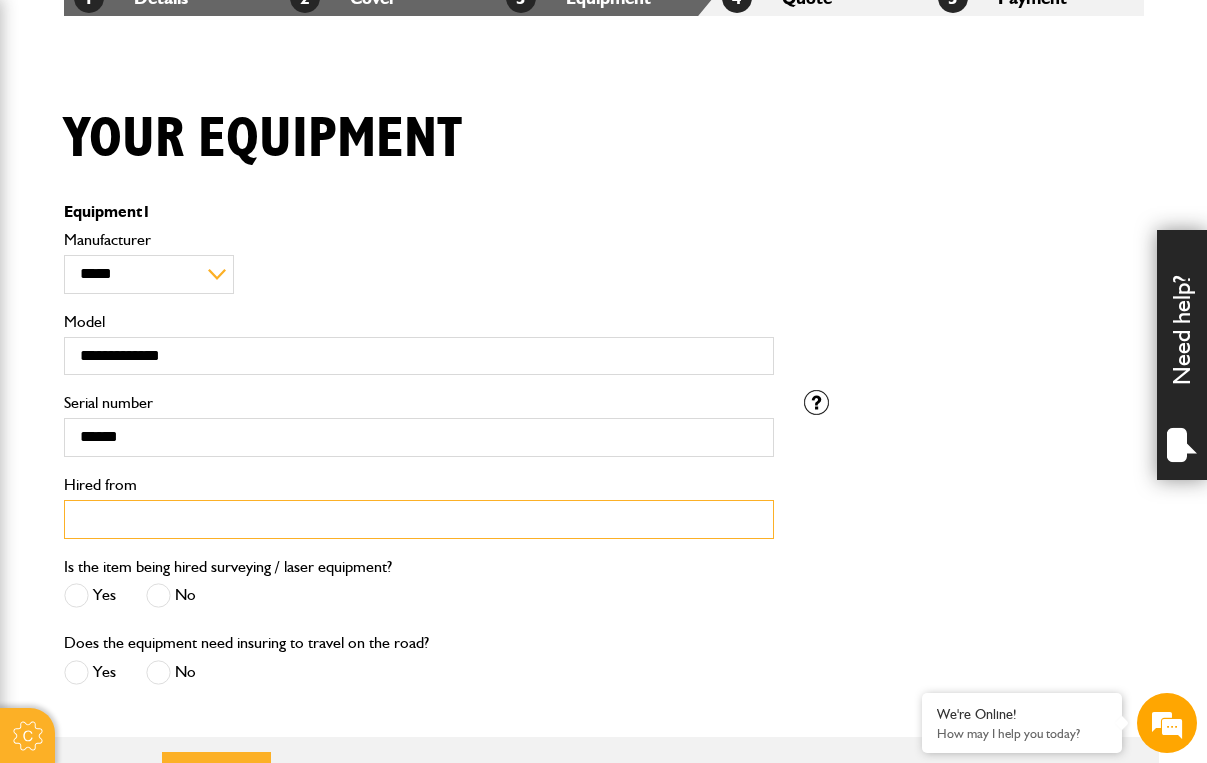 click on "Hired from" at bounding box center (419, 519) 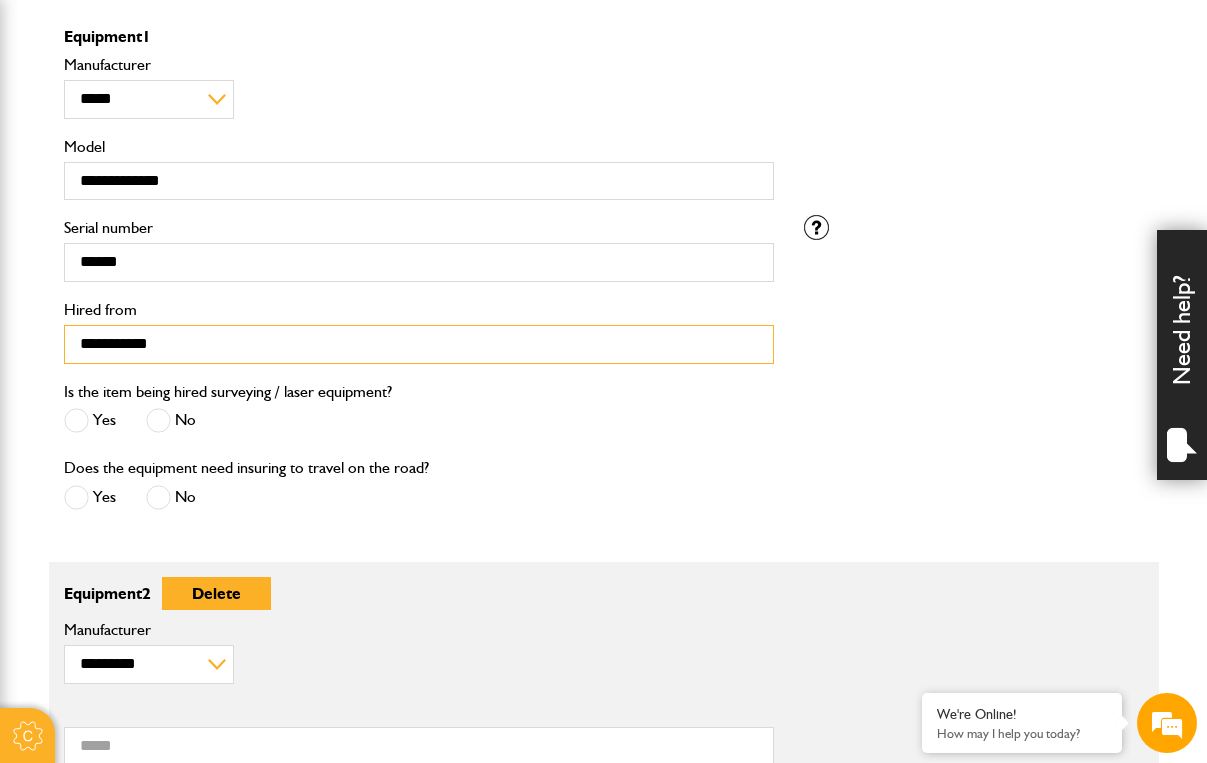 scroll, scrollTop: 598, scrollLeft: 0, axis: vertical 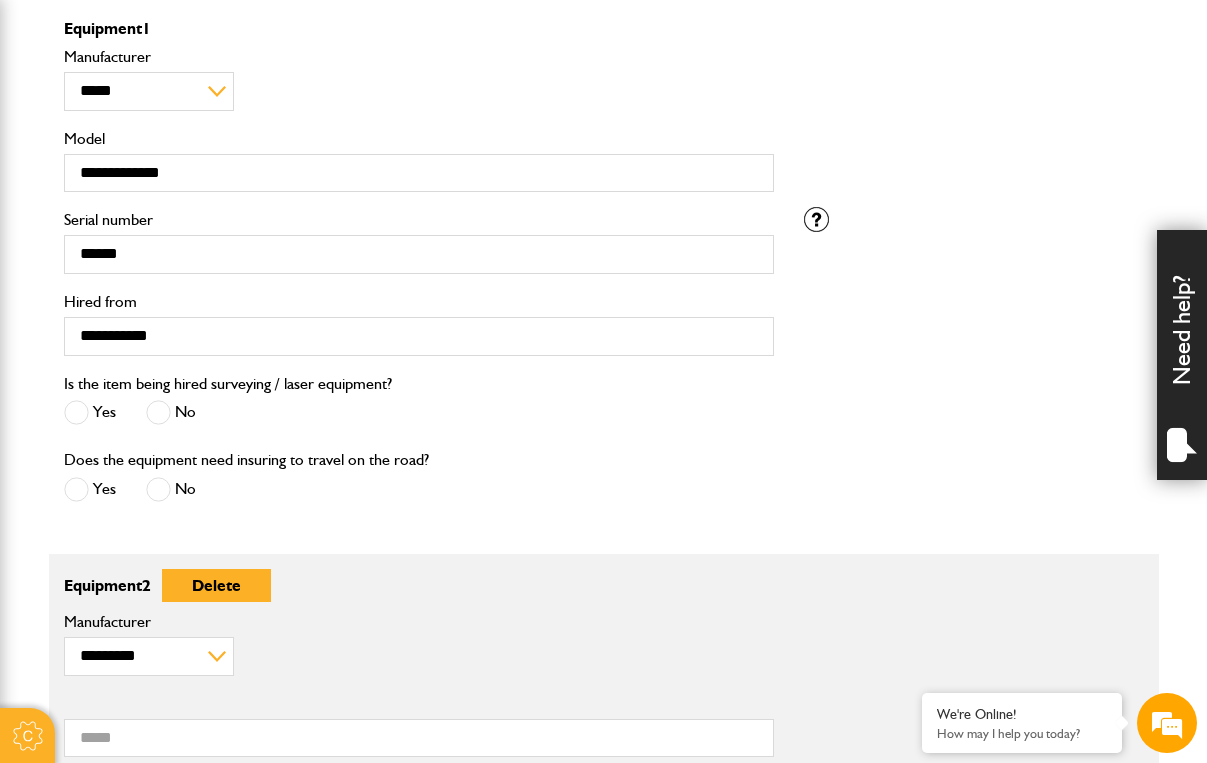 click at bounding box center [158, 412] 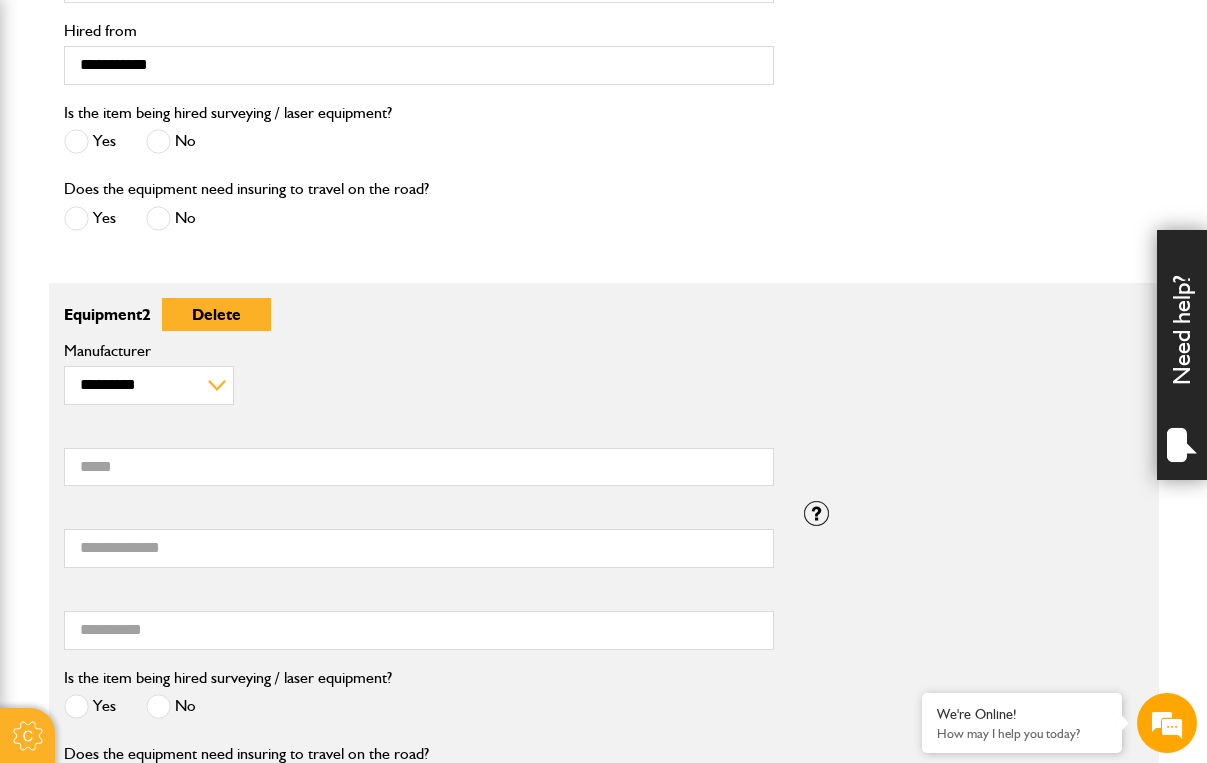scroll, scrollTop: 872, scrollLeft: 0, axis: vertical 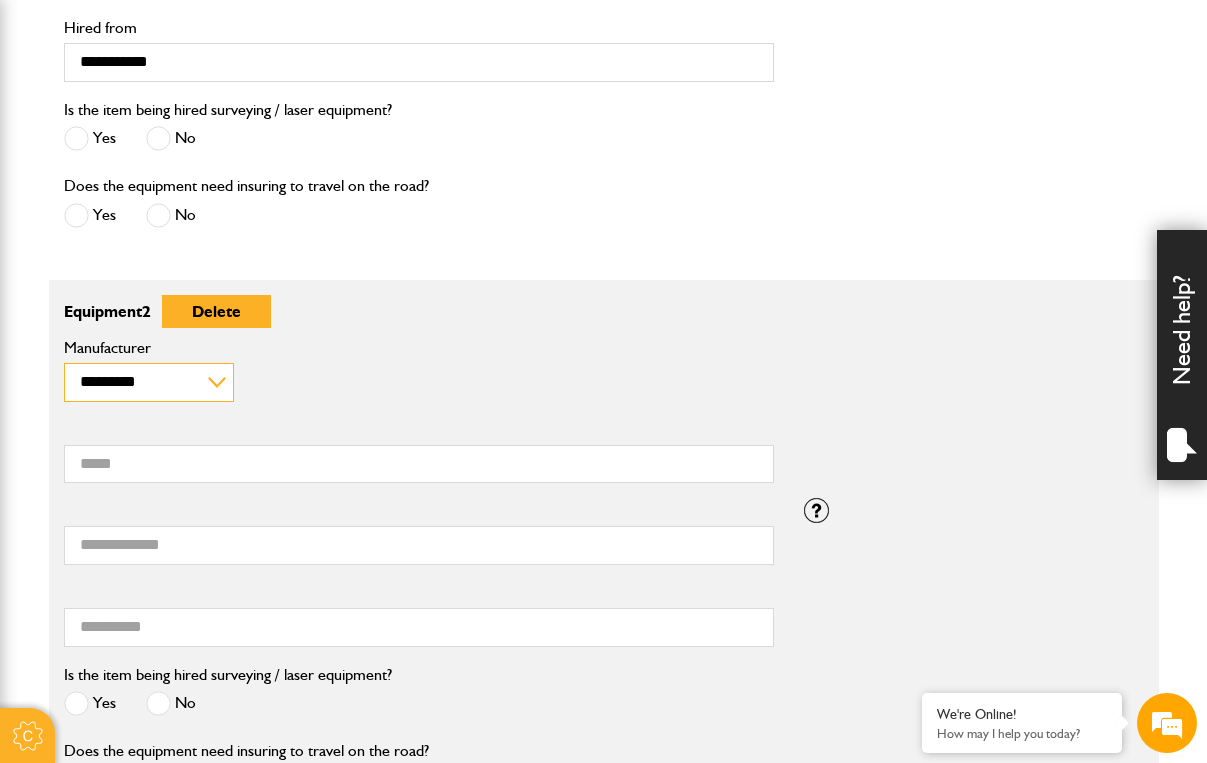 click on "**********" at bounding box center (149, 382) 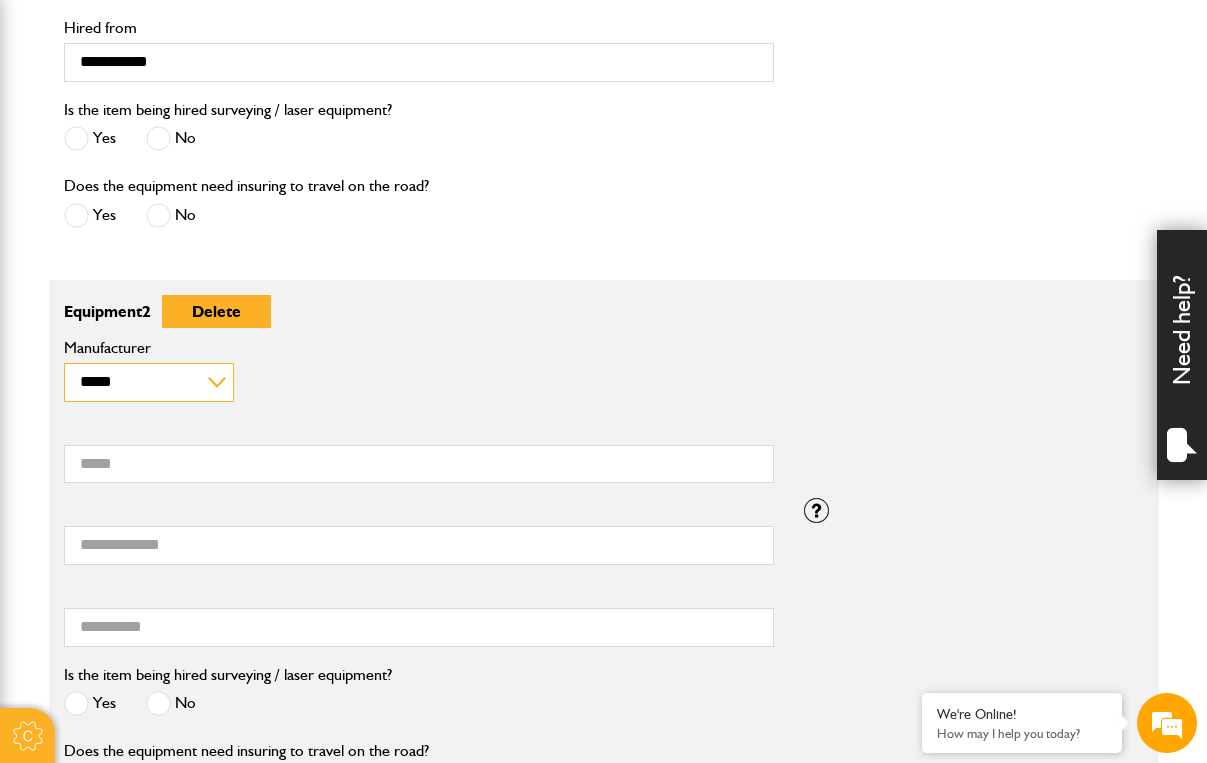 click on "**********" at bounding box center (149, 382) 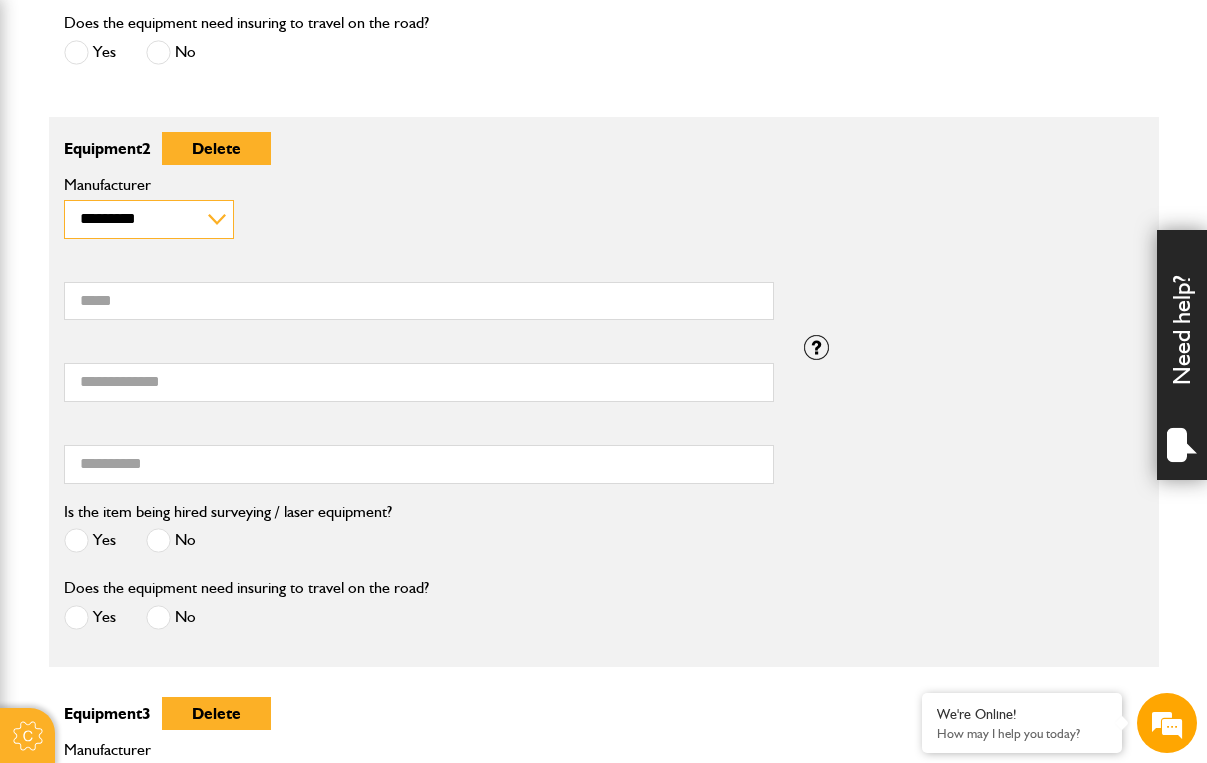 scroll, scrollTop: 1037, scrollLeft: 0, axis: vertical 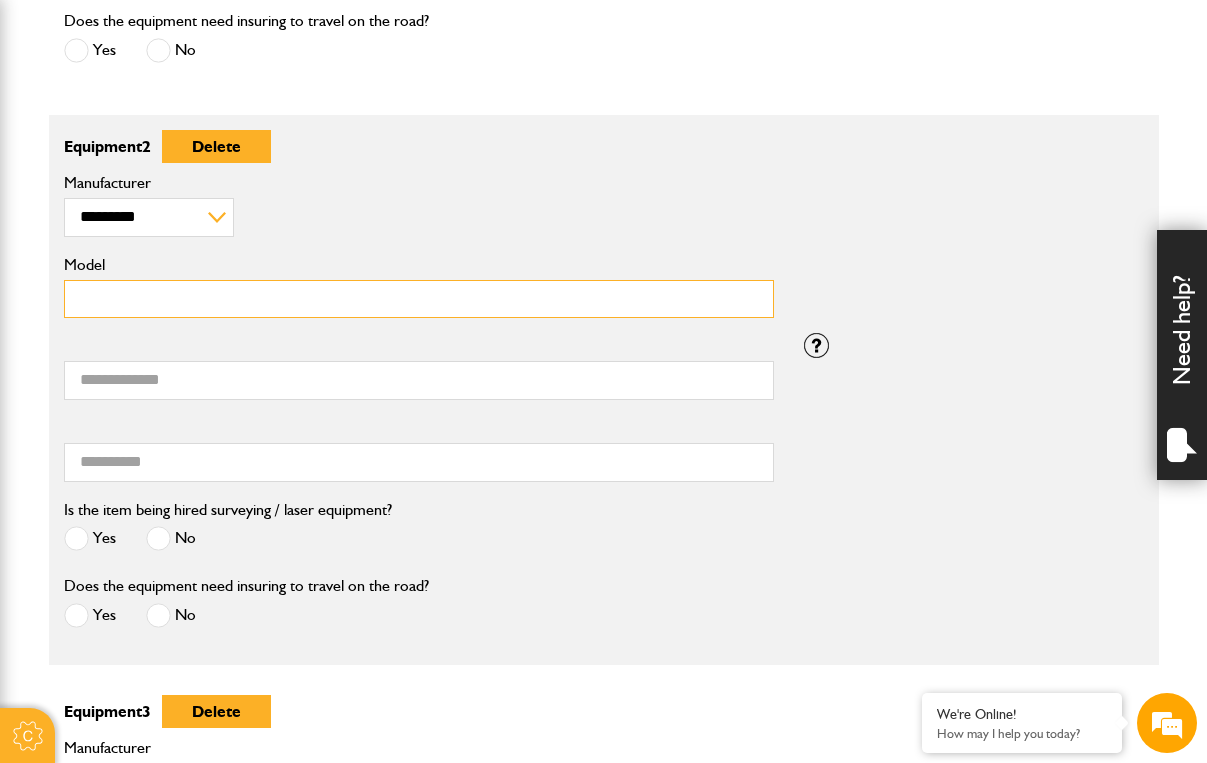 click on "Model" at bounding box center [419, 299] 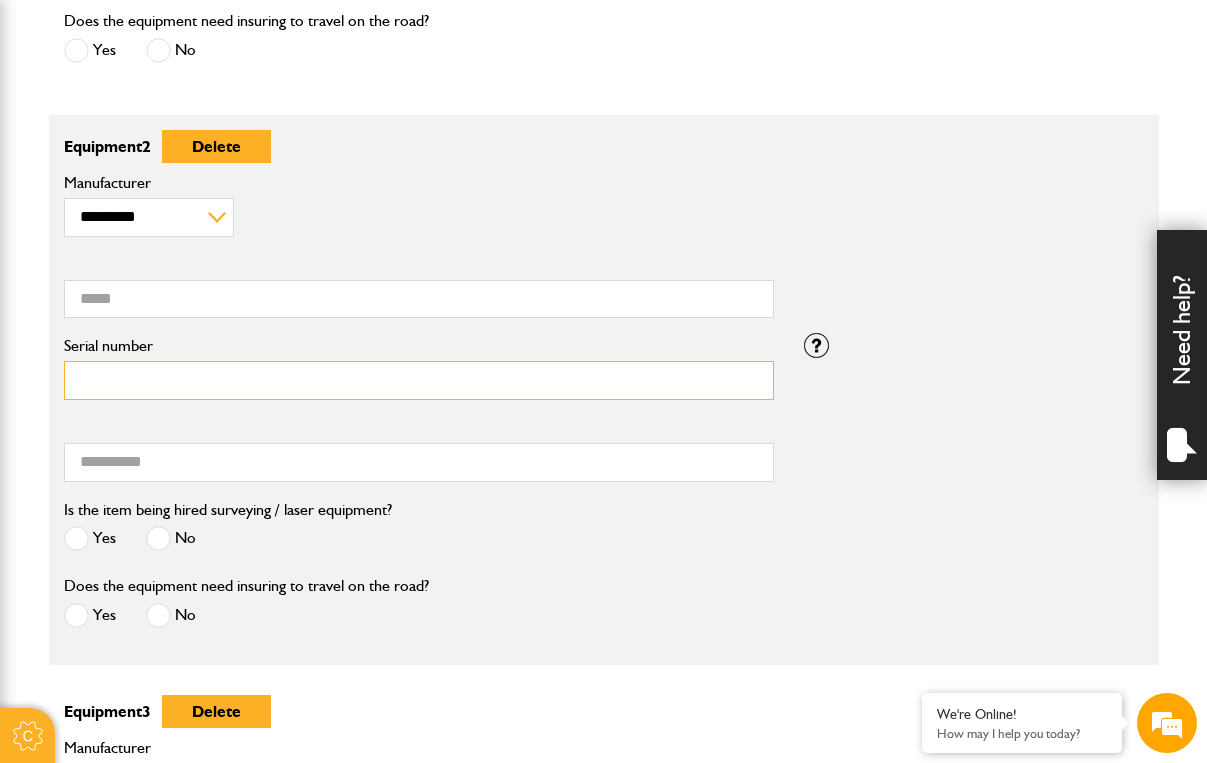 click on "Serial number" at bounding box center (419, 380) 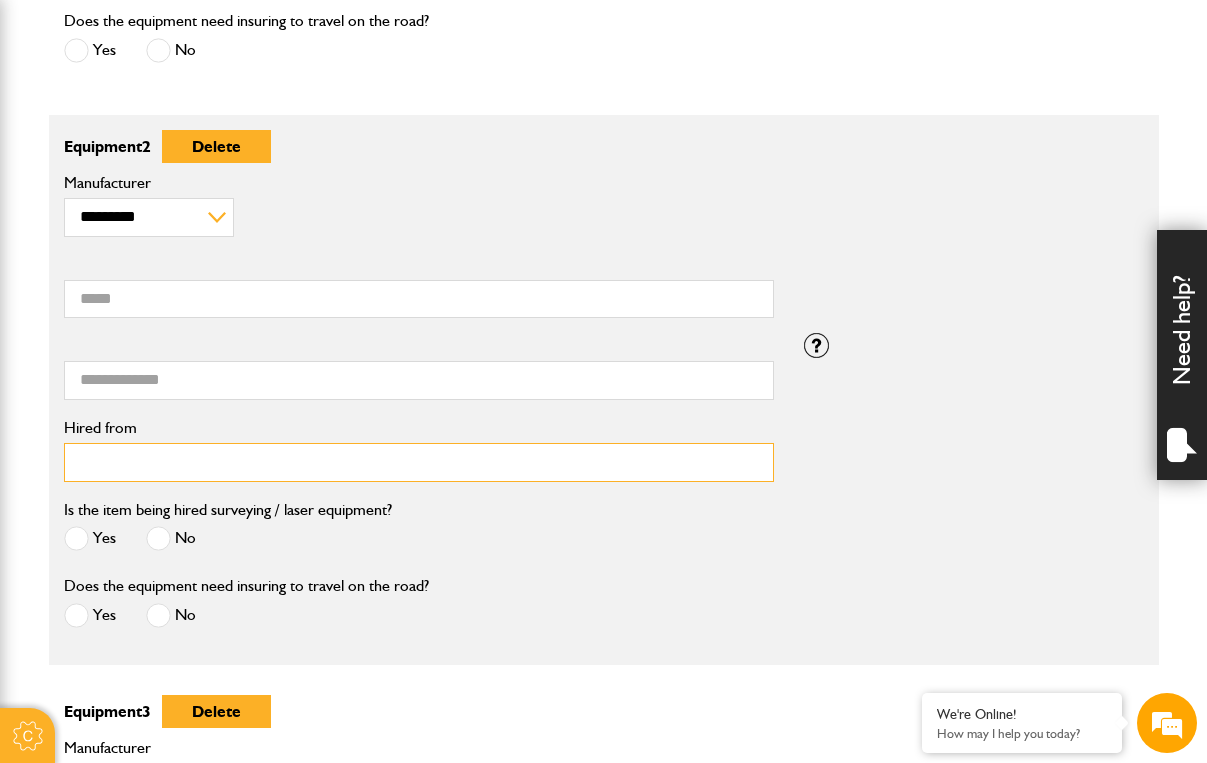 click on "Hired from" at bounding box center (419, 462) 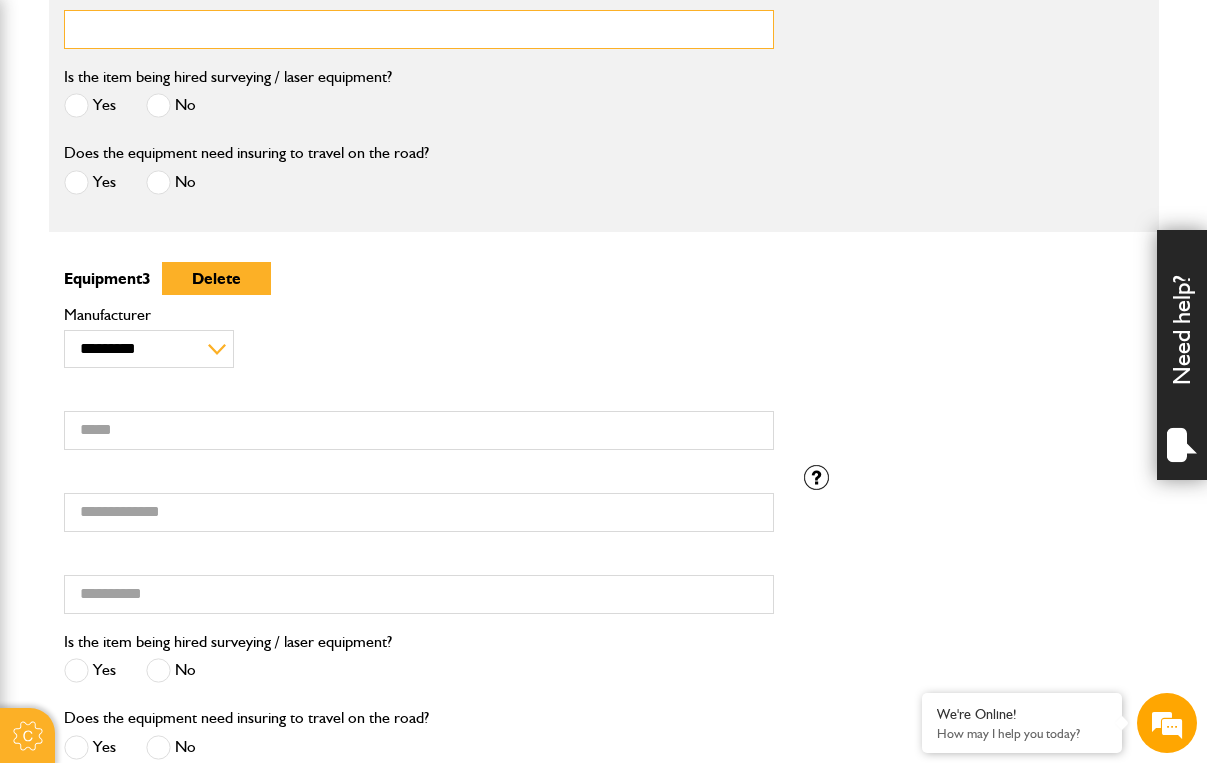 scroll, scrollTop: 1486, scrollLeft: 0, axis: vertical 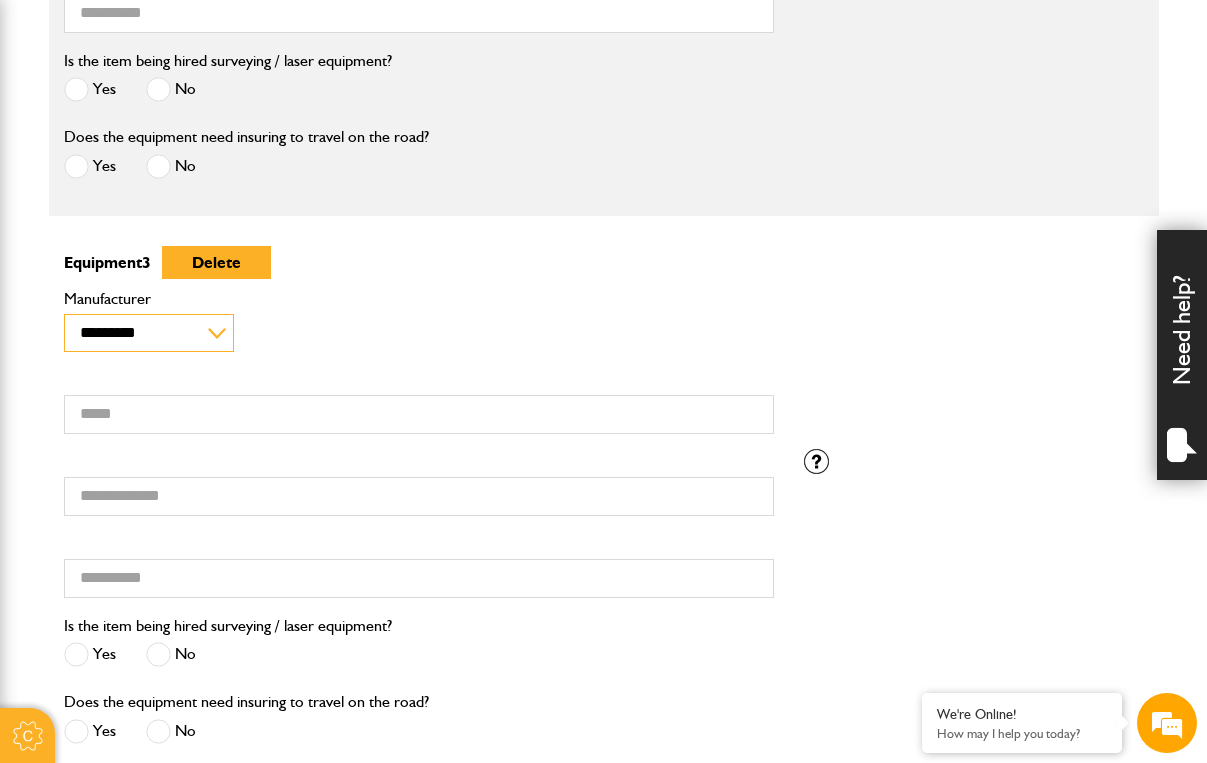 click on "**********" at bounding box center (149, 333) 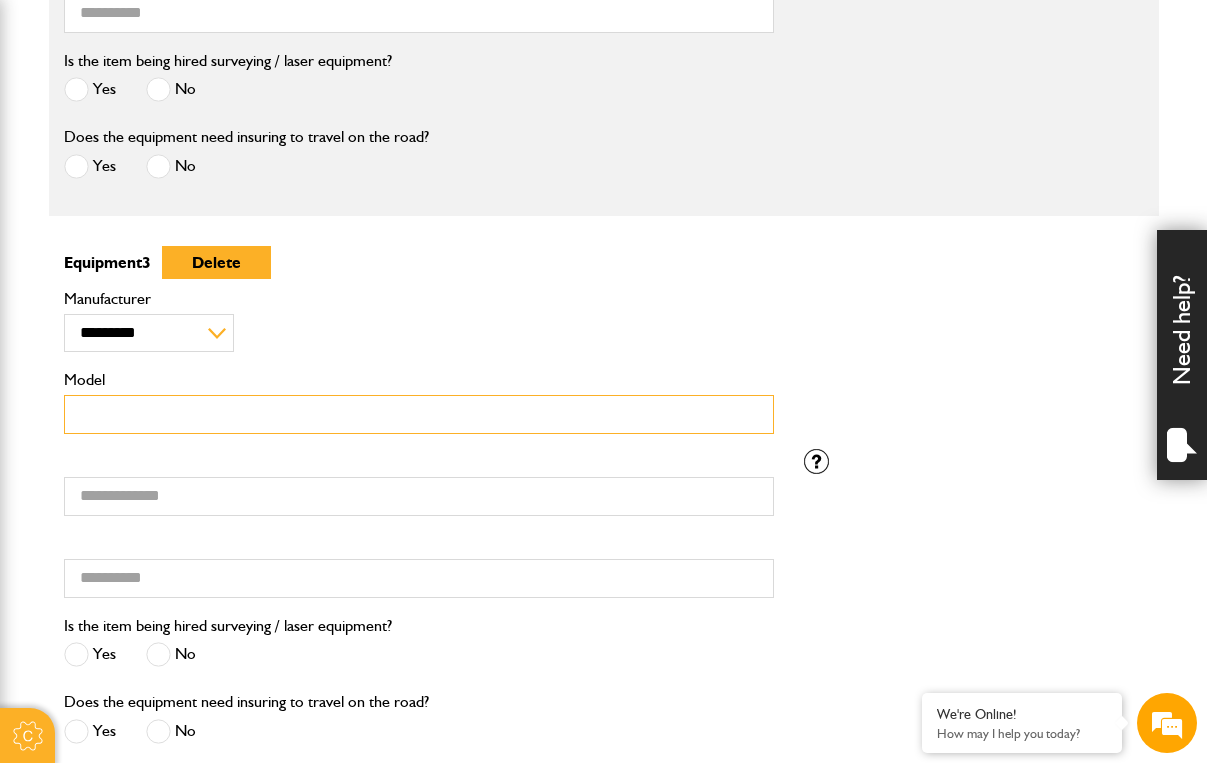 click on "Model" at bounding box center (419, 414) 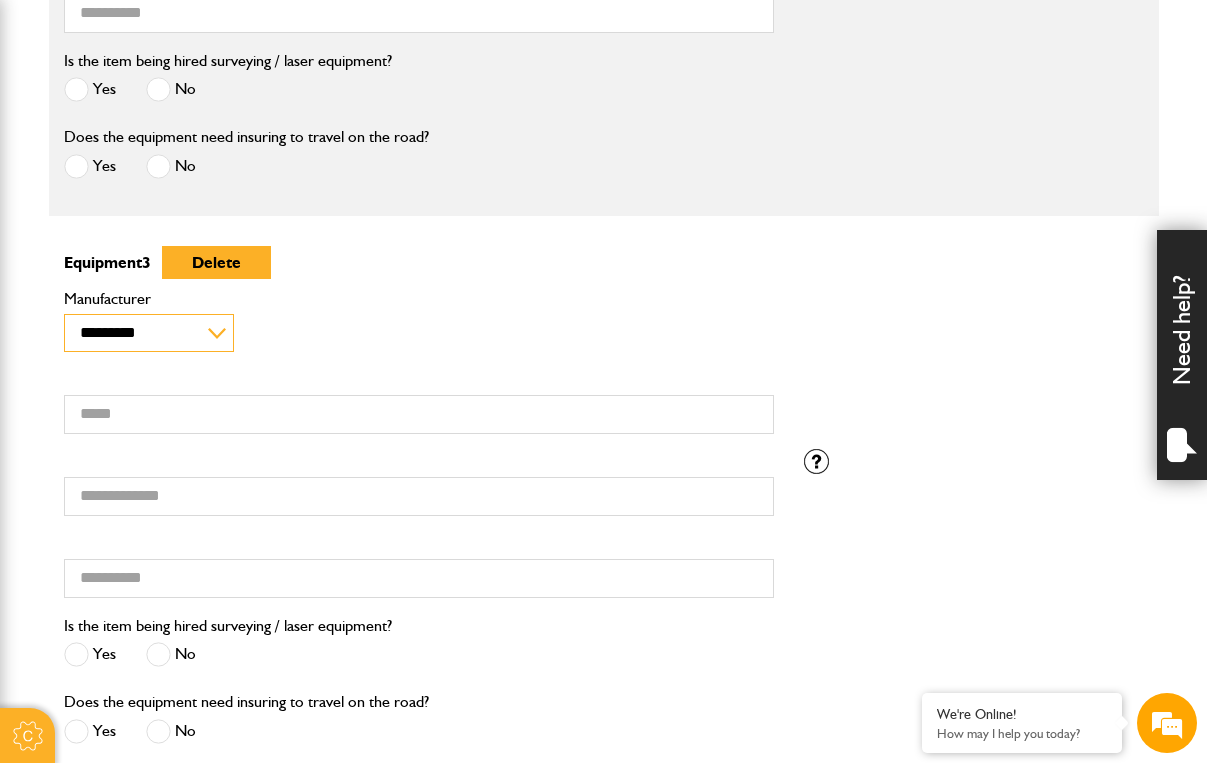 click on "**********" at bounding box center (149, 333) 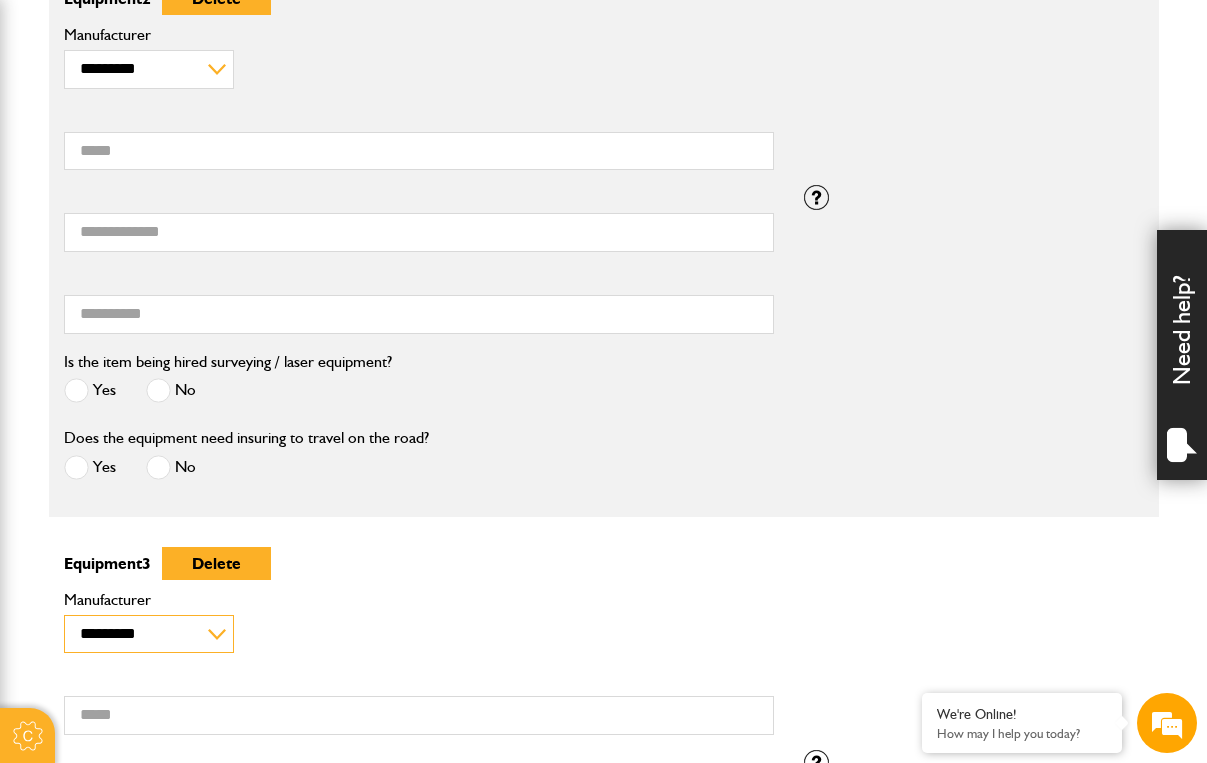 scroll, scrollTop: 1155, scrollLeft: 0, axis: vertical 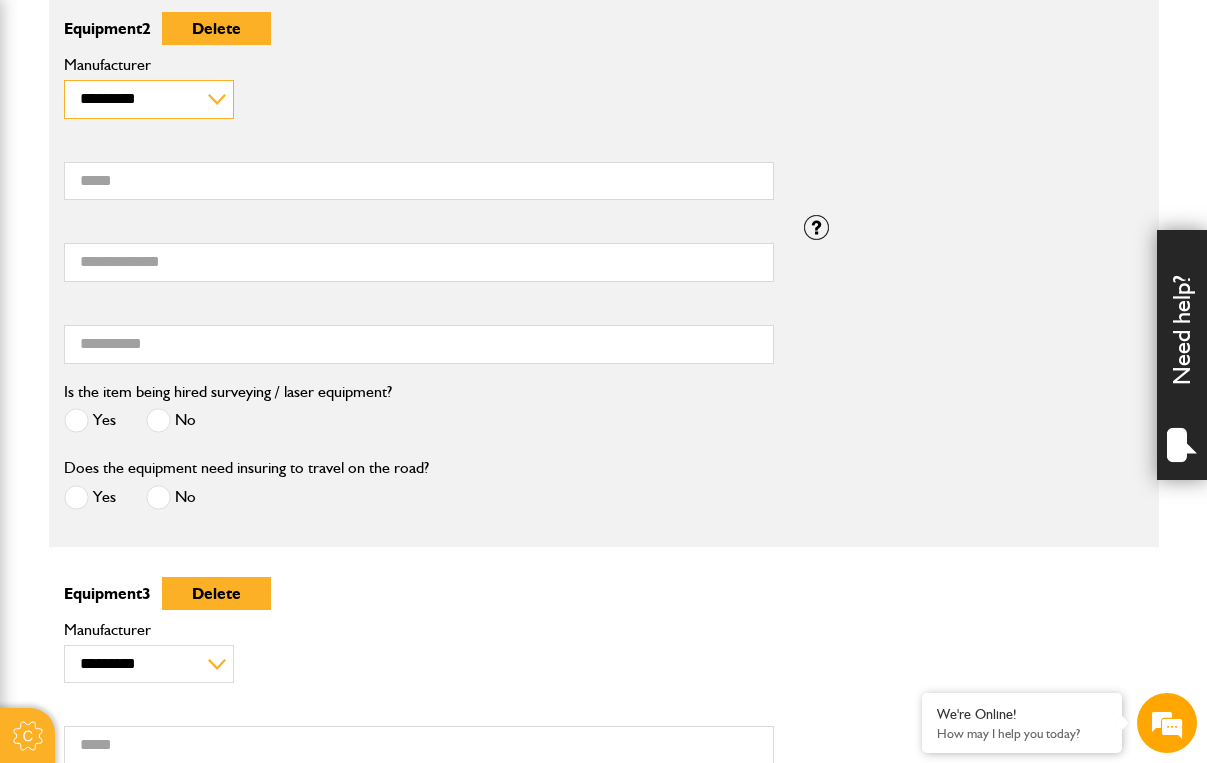 click on "**********" at bounding box center (149, 99) 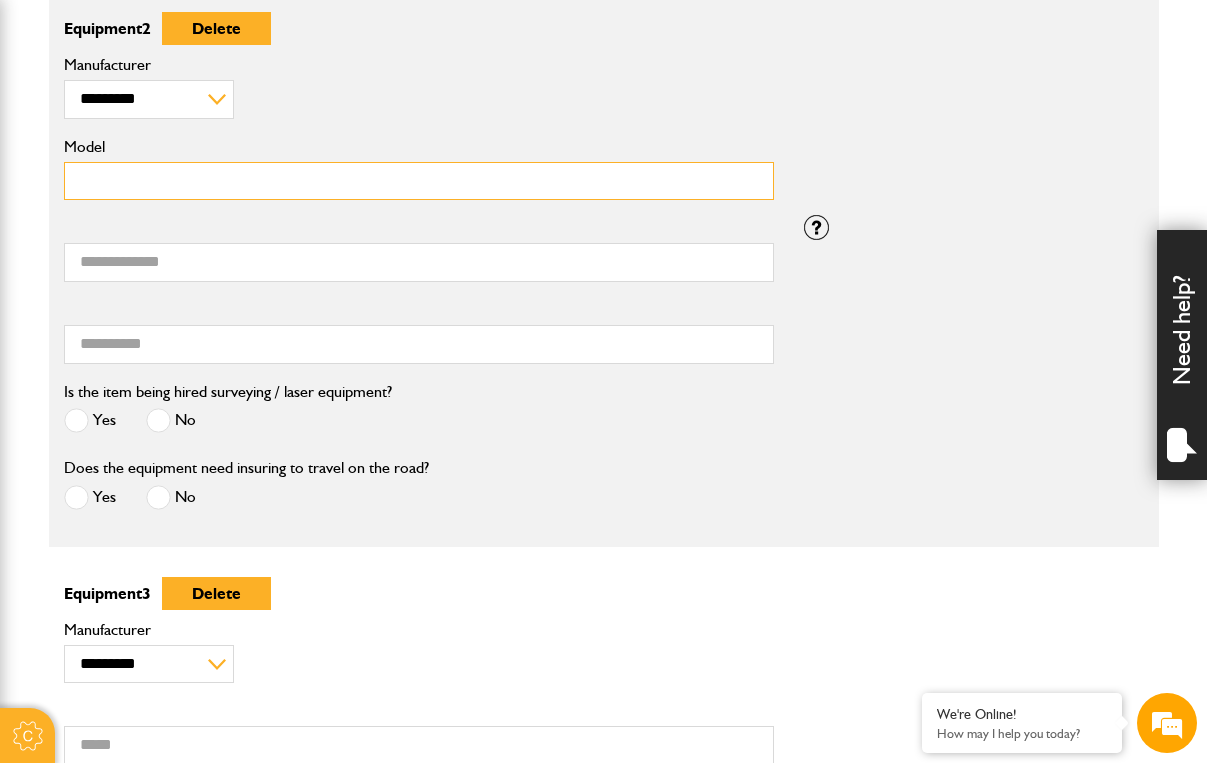 click on "Model" at bounding box center (419, 181) 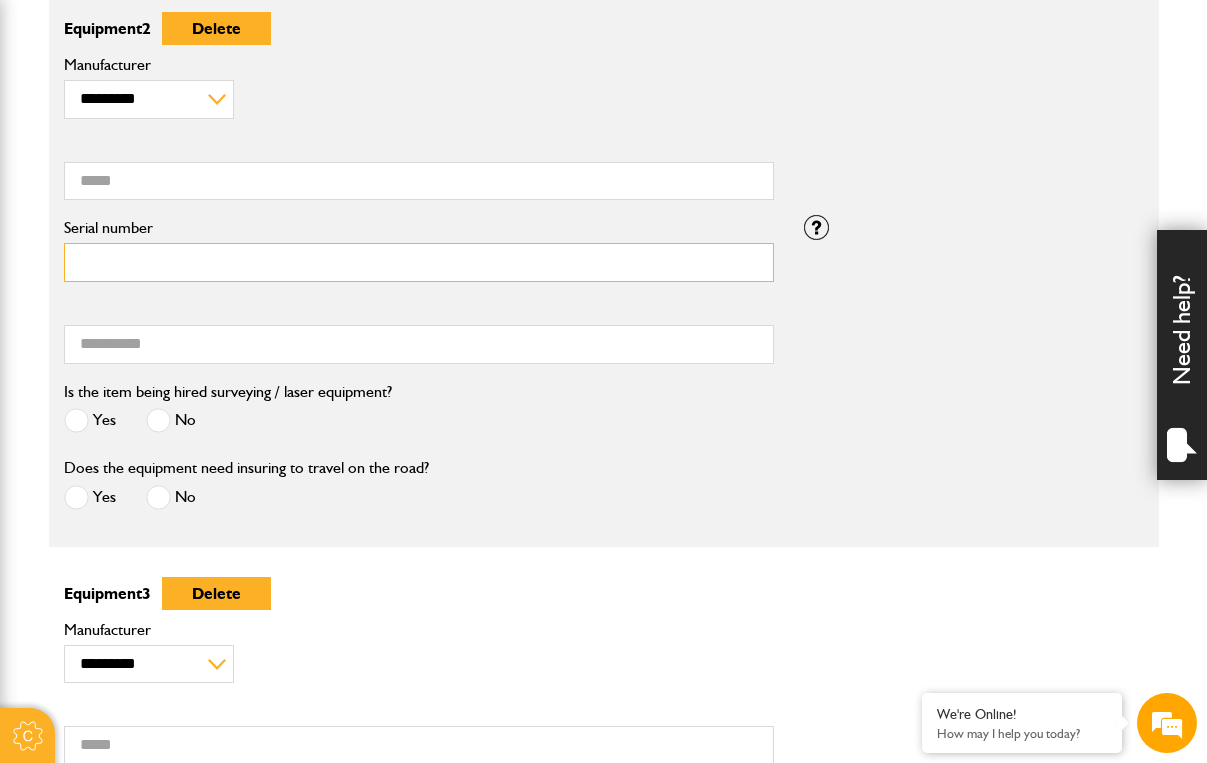 click on "Serial number" at bounding box center [419, 262] 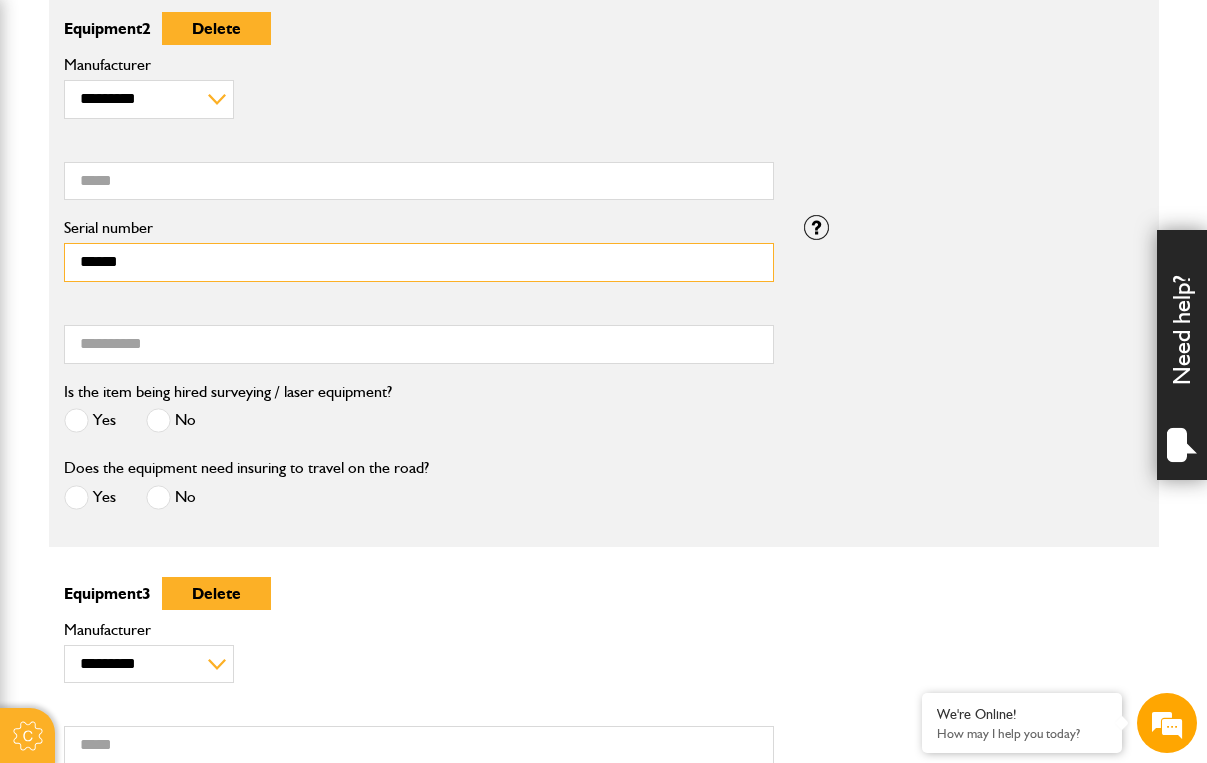 type on "******" 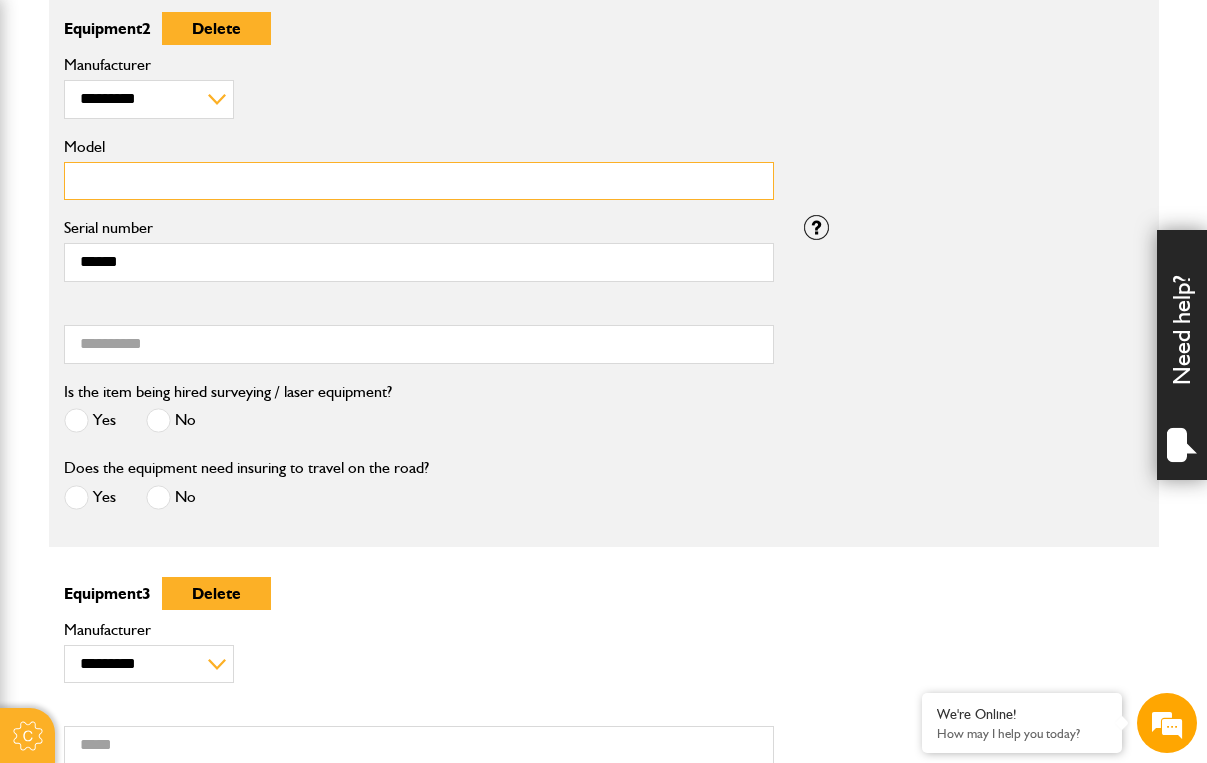 click on "Model" at bounding box center (419, 181) 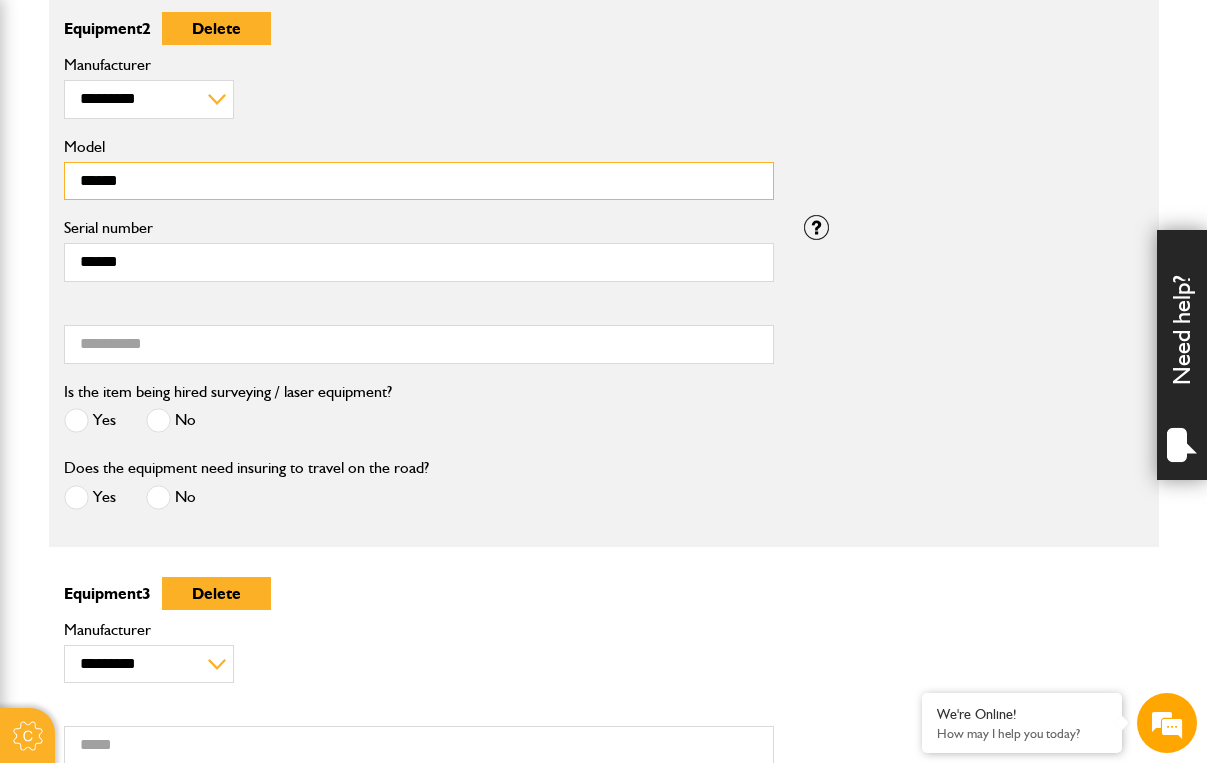 type on "******" 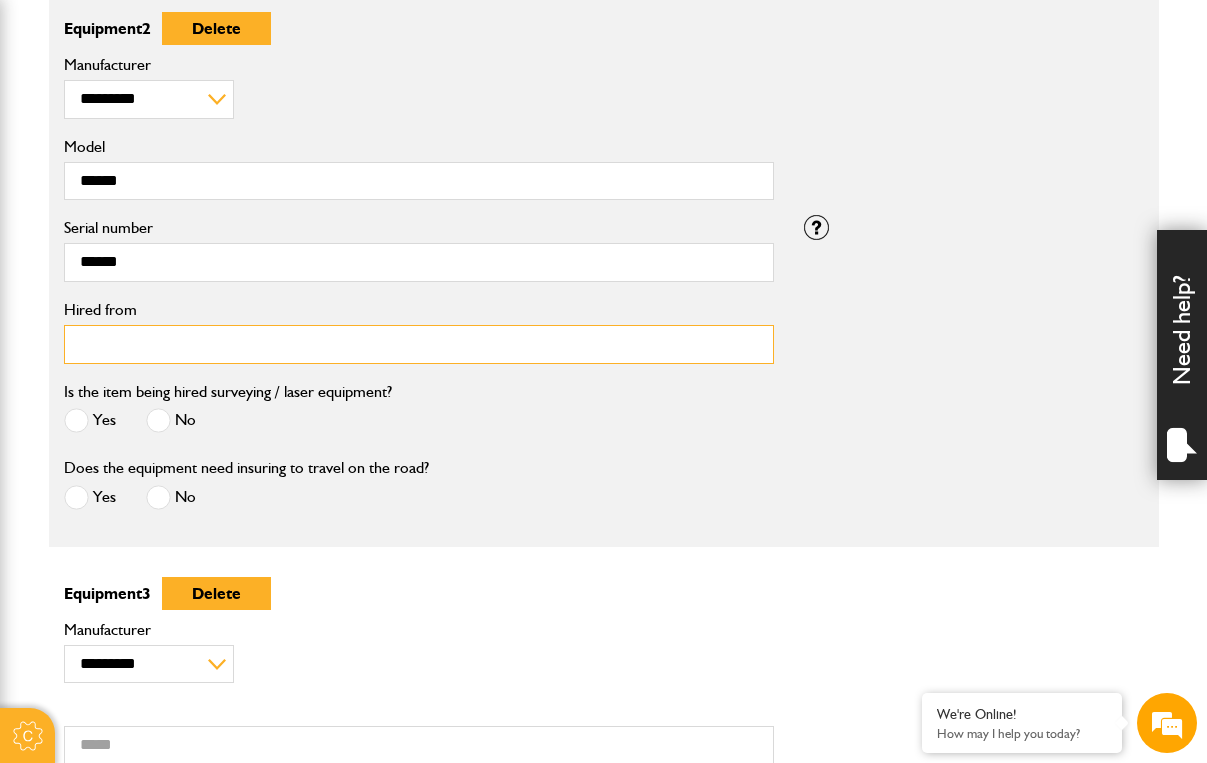 click on "Hired from" at bounding box center [419, 344] 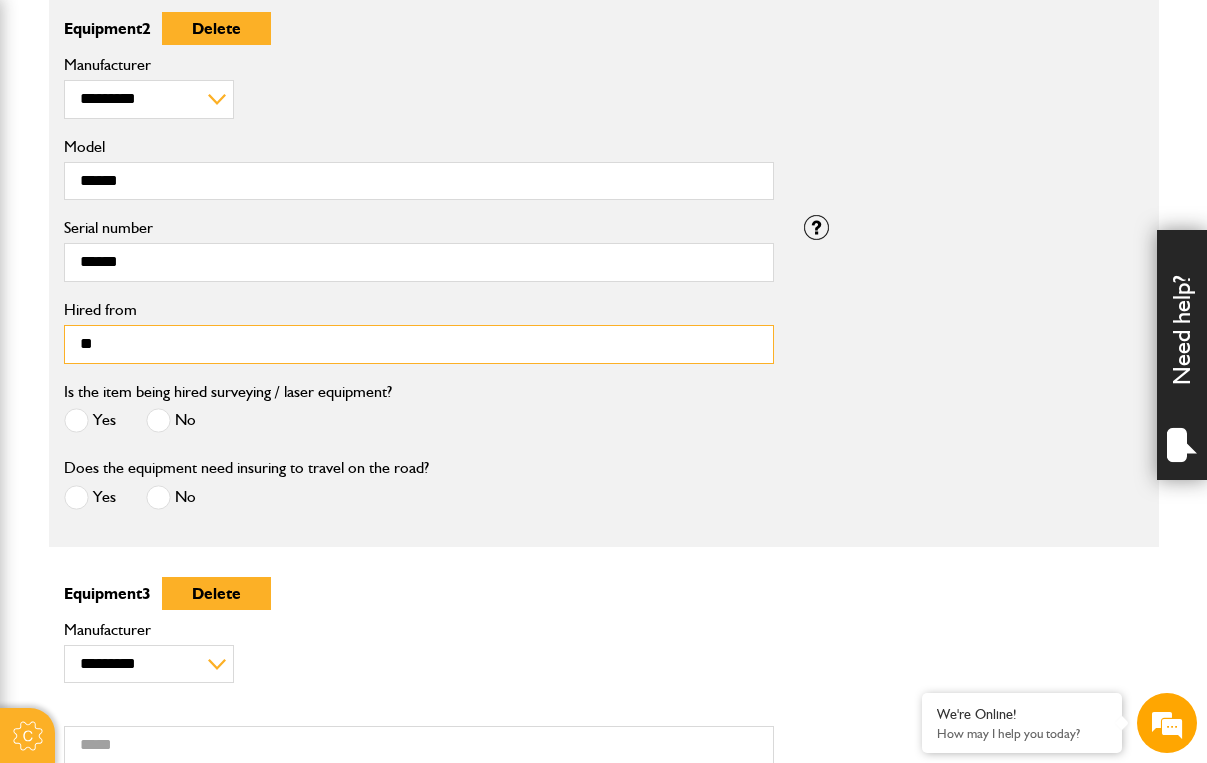 type on "**" 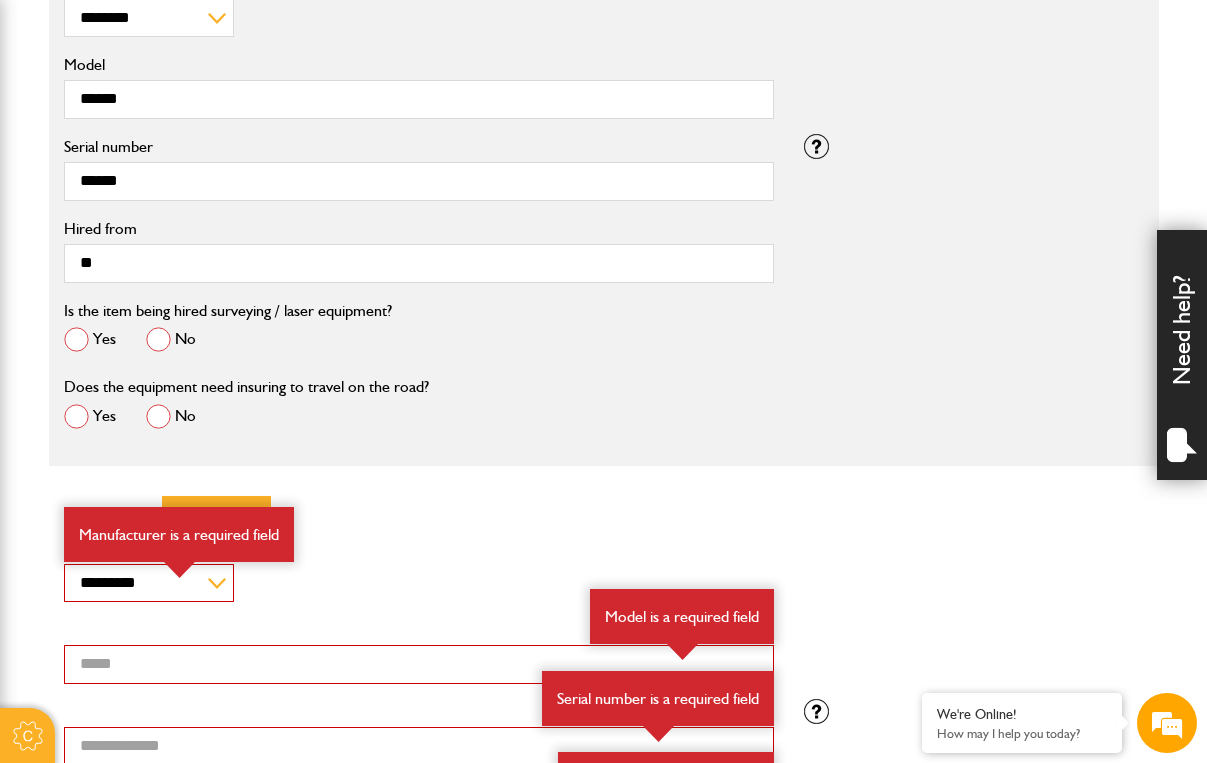 scroll, scrollTop: 1610, scrollLeft: 0, axis: vertical 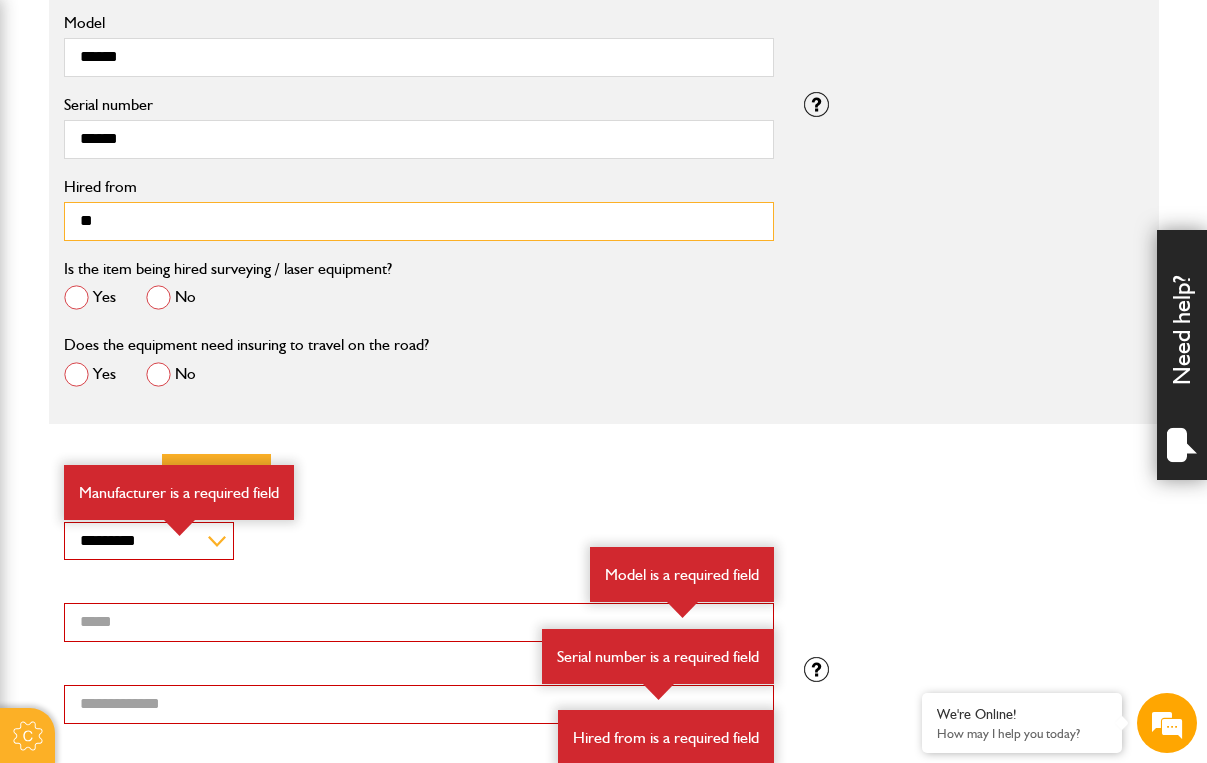 click on "**" at bounding box center (419, 221) 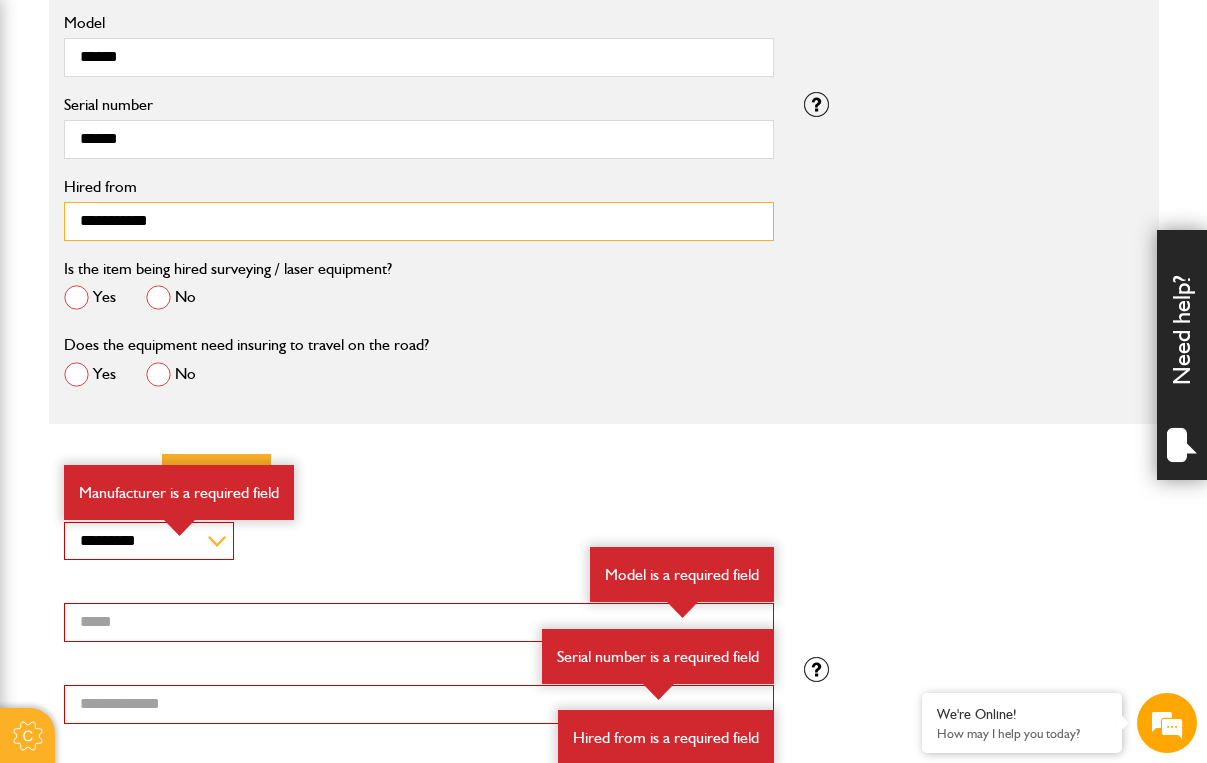 type on "**********" 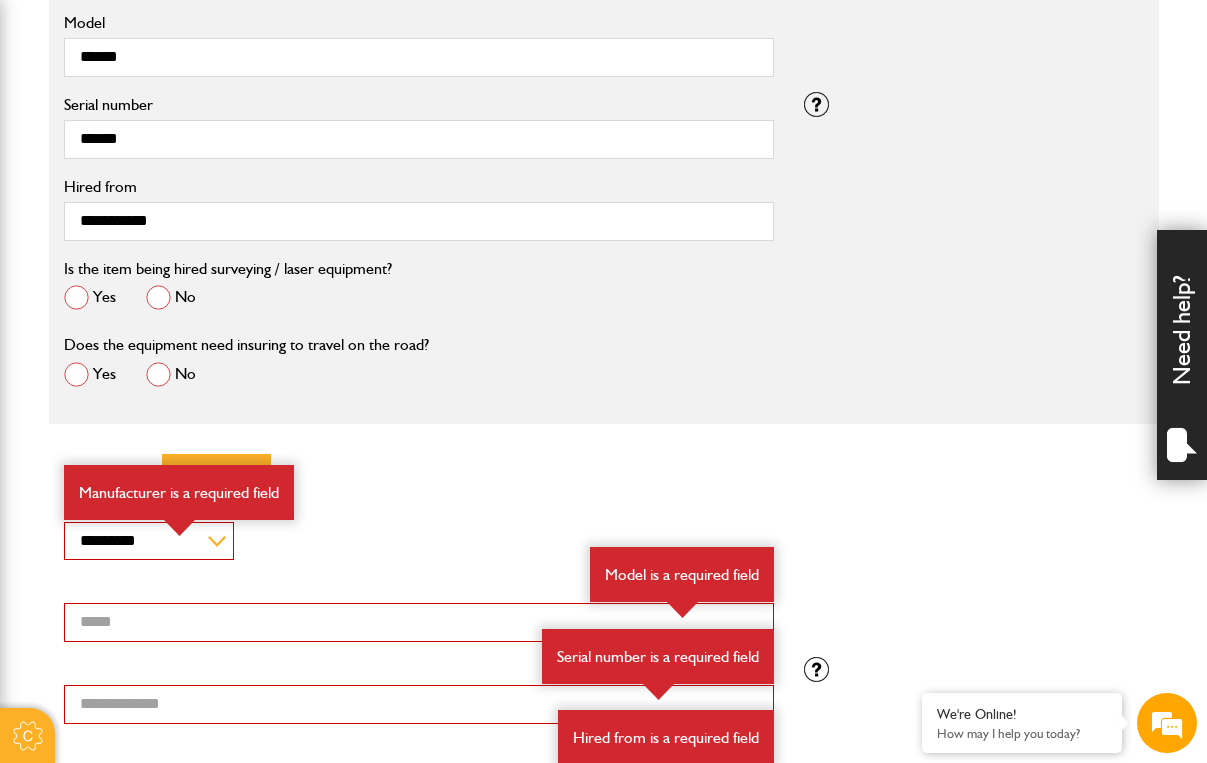 click on "No" at bounding box center (171, 297) 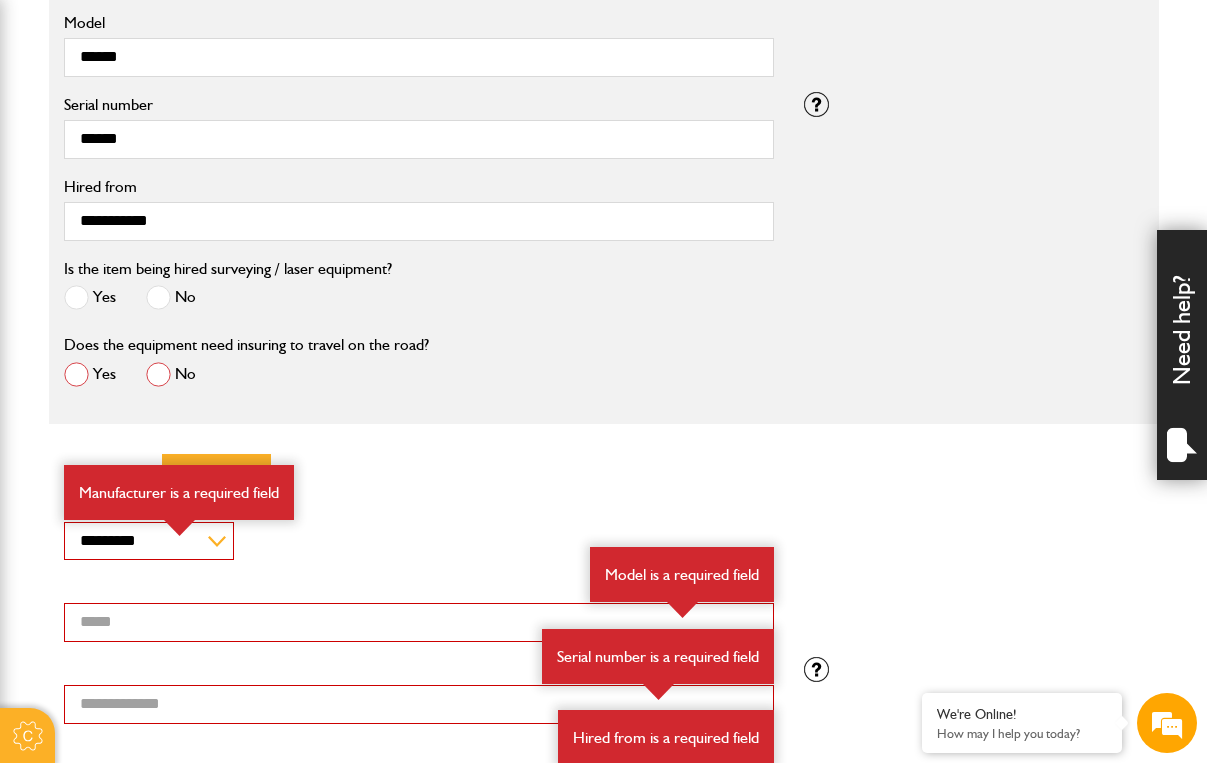 scroll, scrollTop: 0, scrollLeft: 0, axis: both 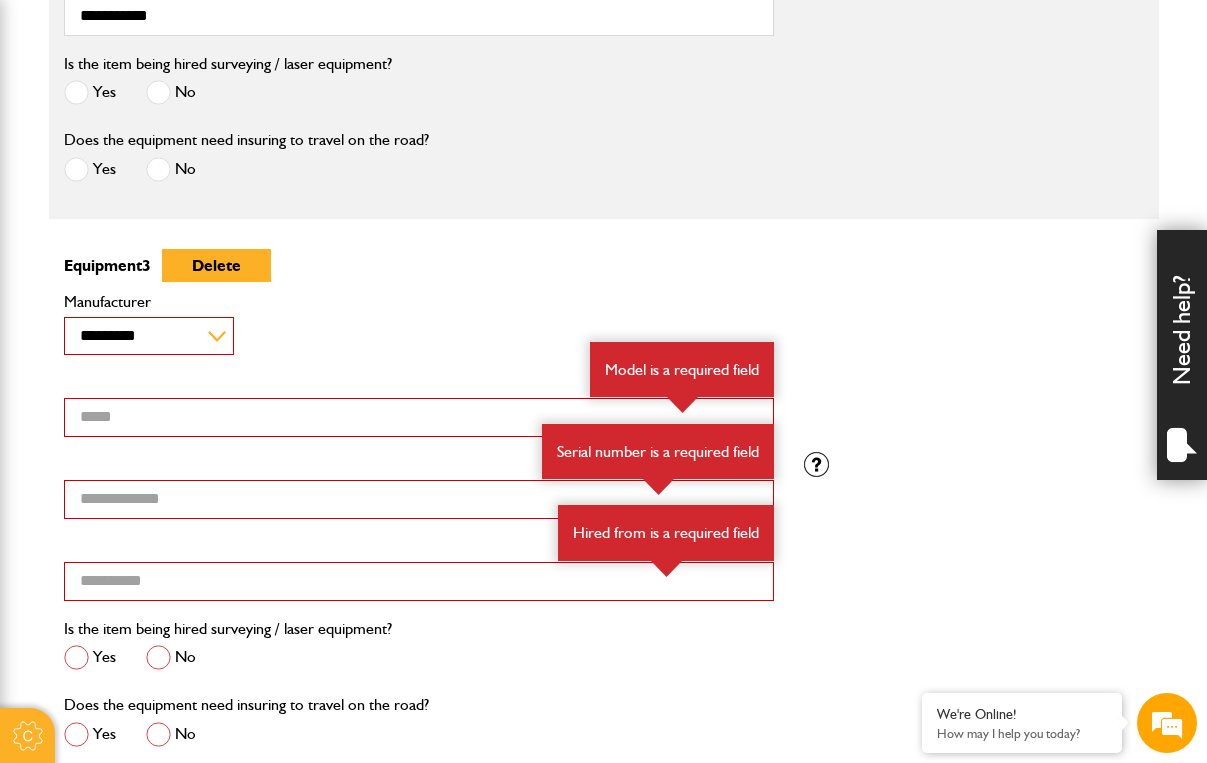 click on "**********" at bounding box center (149, 336) 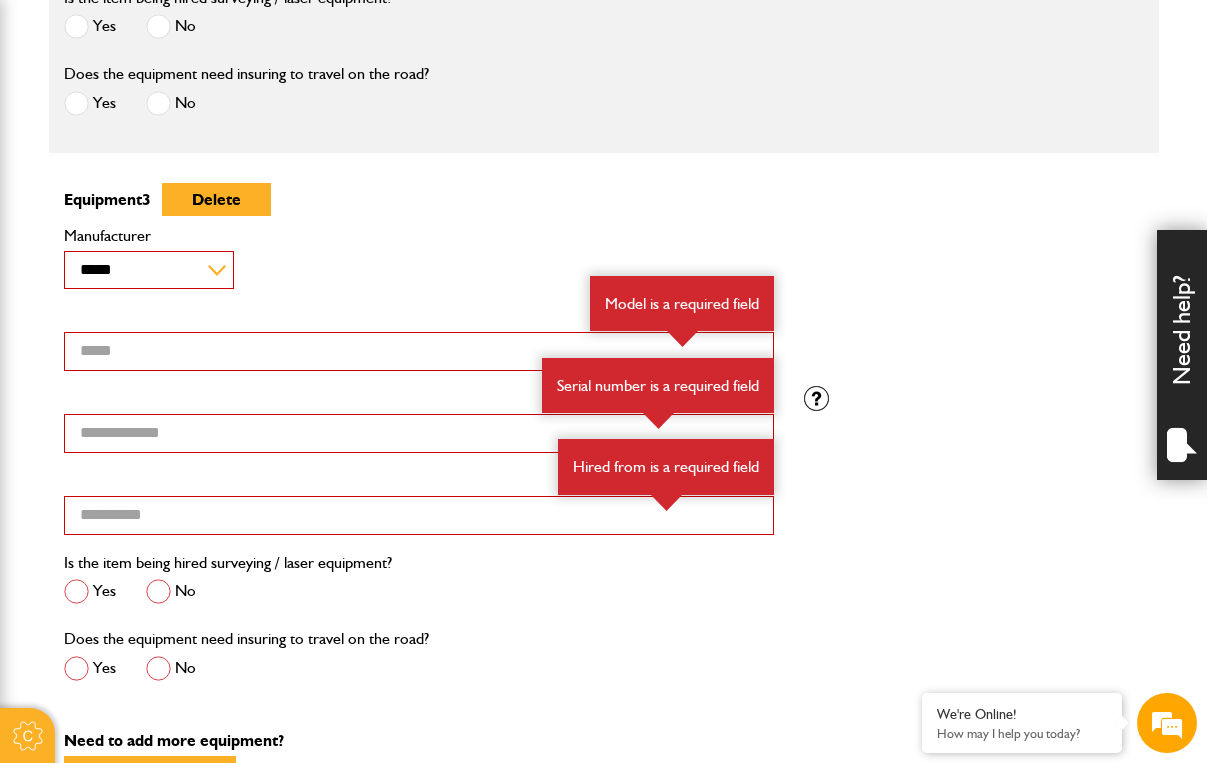 scroll, scrollTop: 1886, scrollLeft: 0, axis: vertical 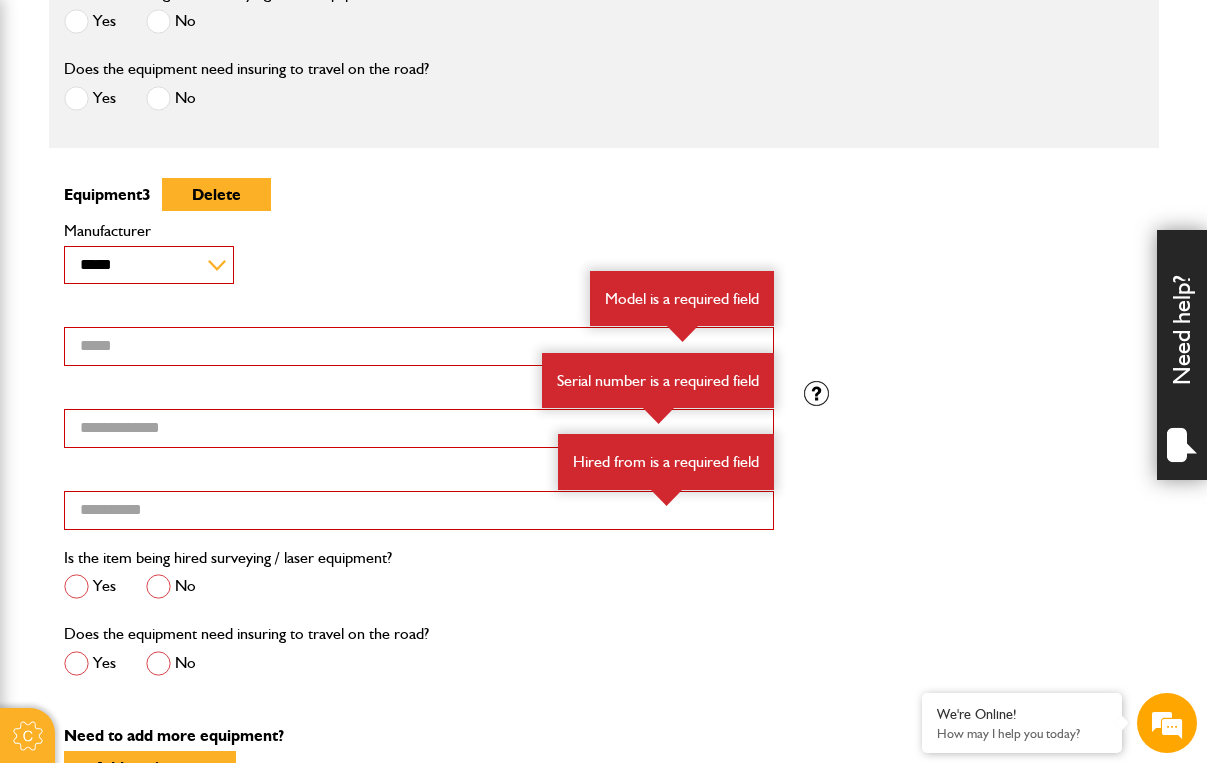 click on "**********" at bounding box center [149, 265] 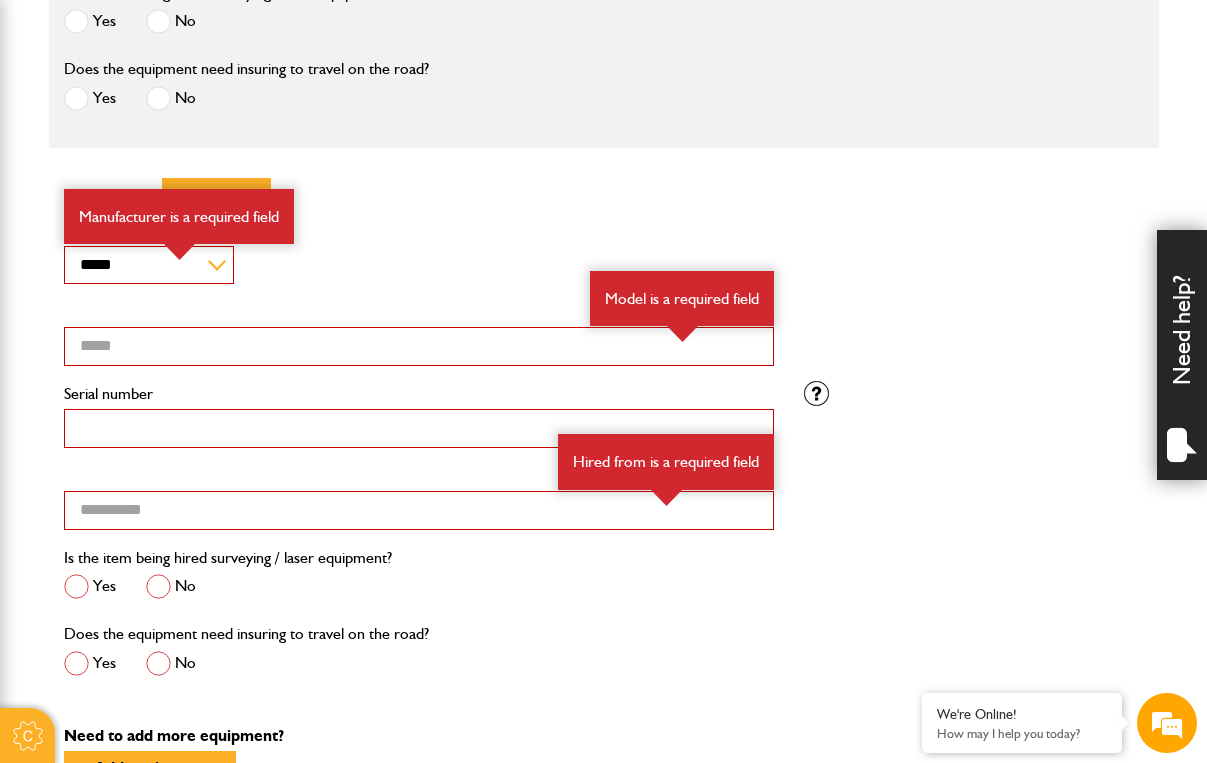 click on "Serial number" at bounding box center (419, 428) 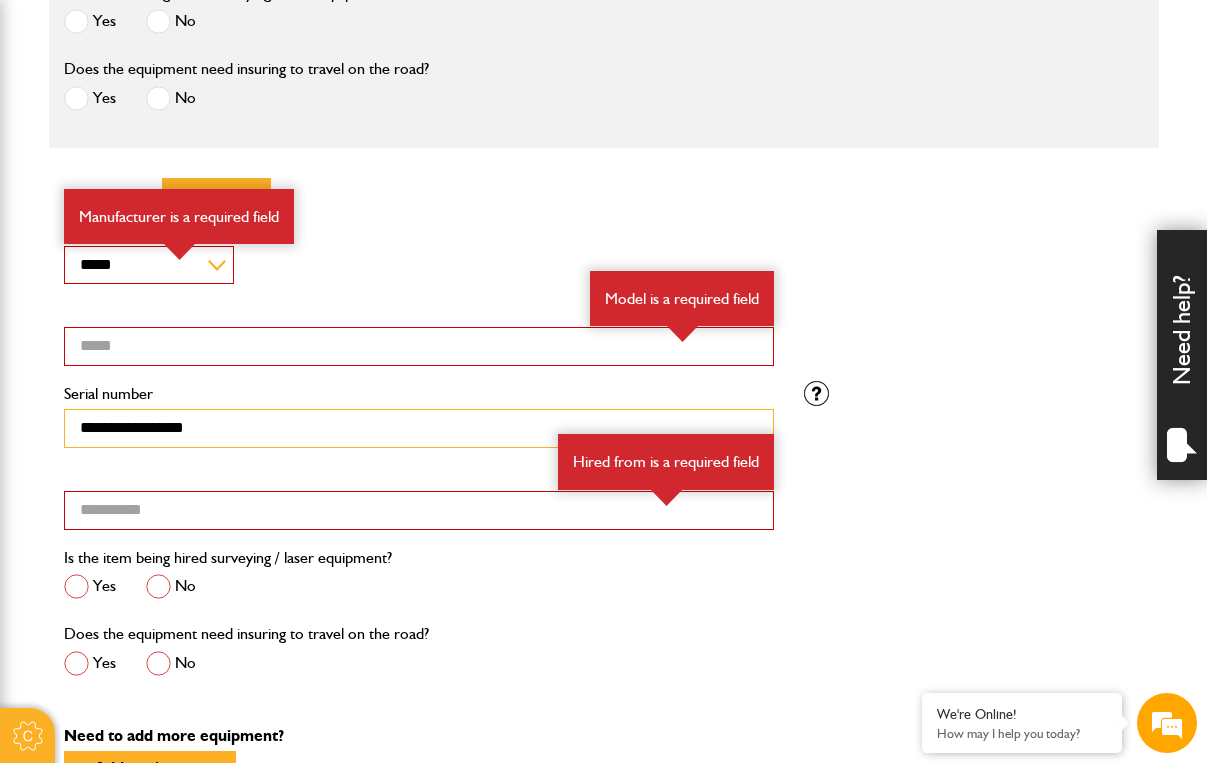 type on "**********" 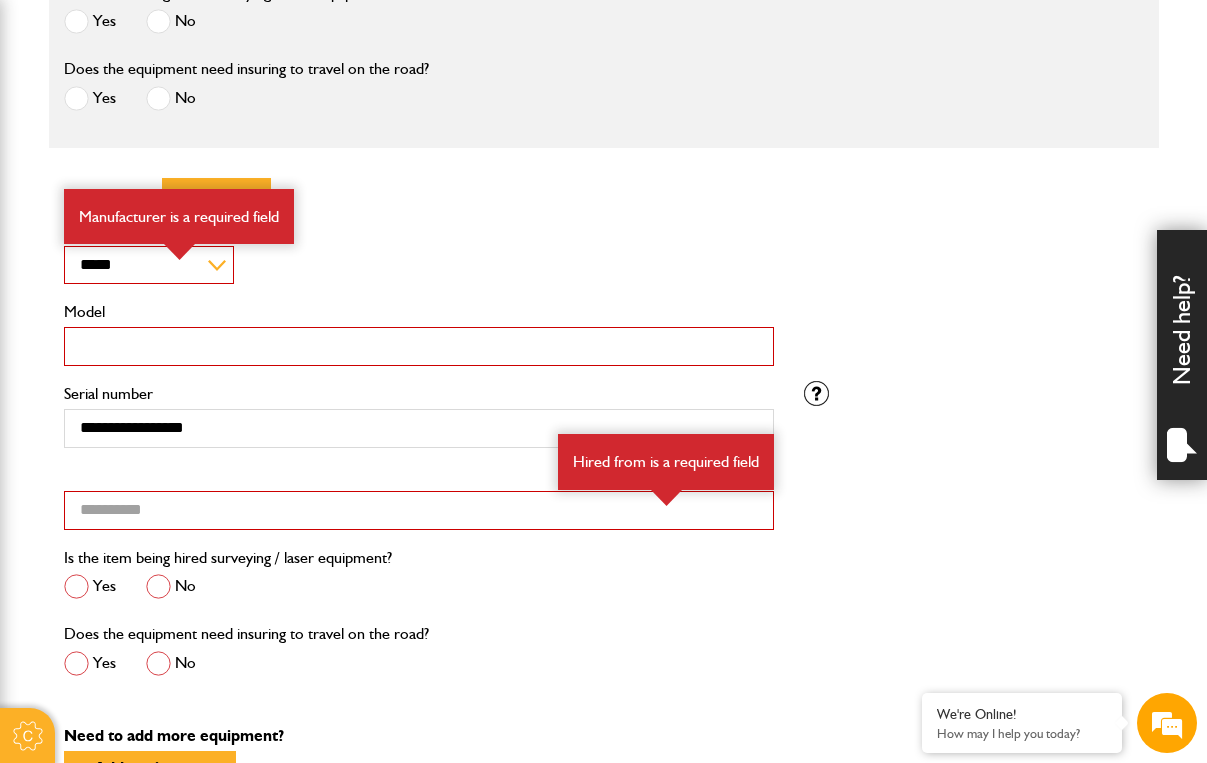 click on "Model" at bounding box center (419, 346) 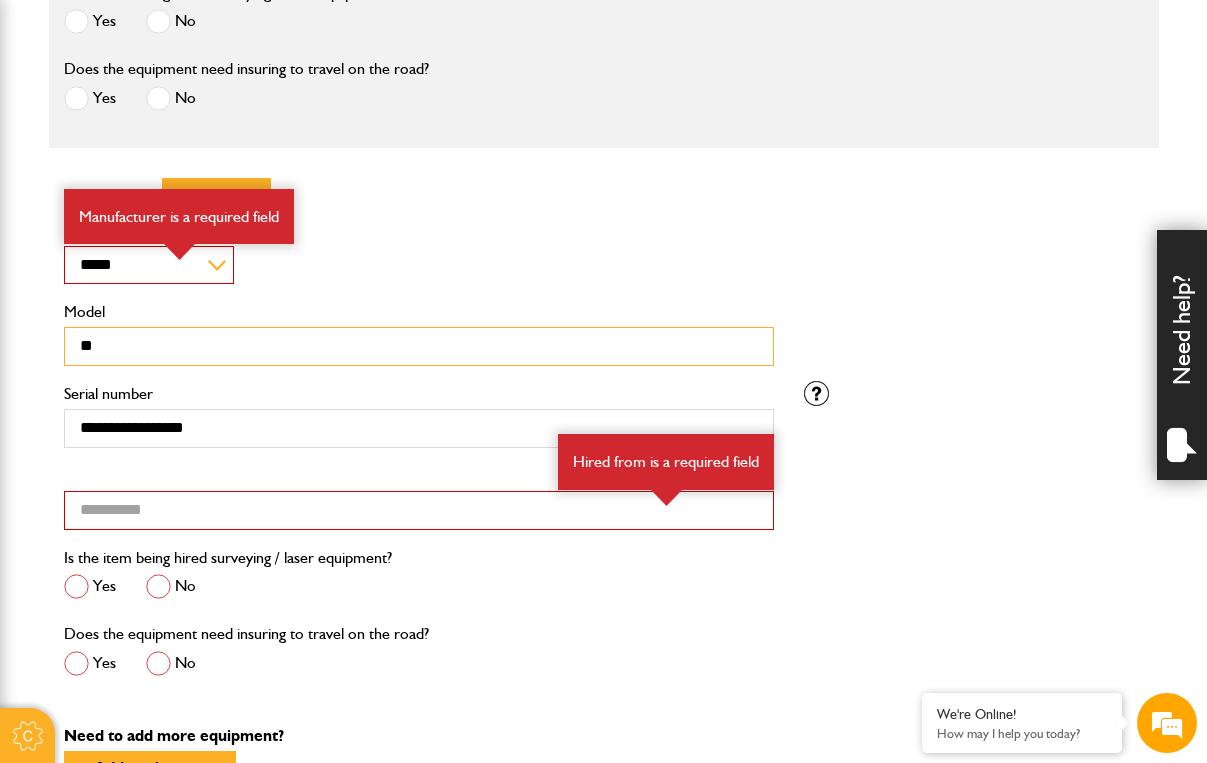 type on "*" 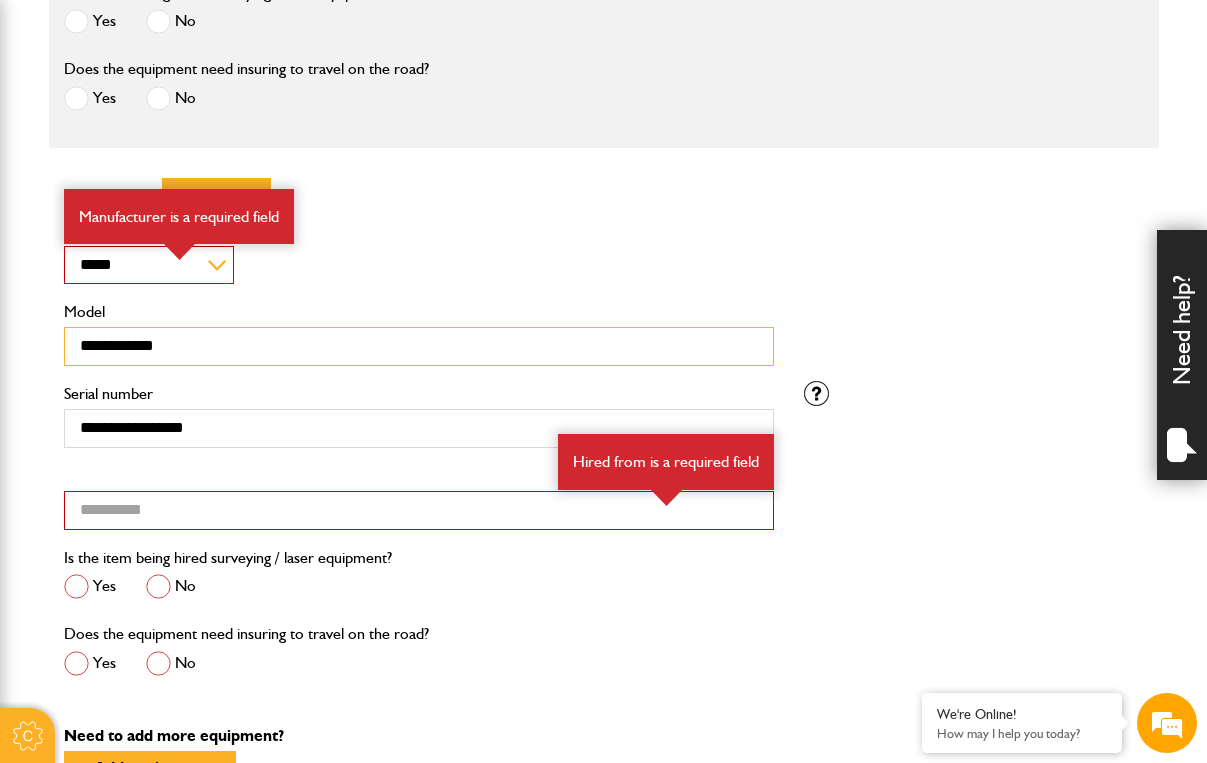 type on "**********" 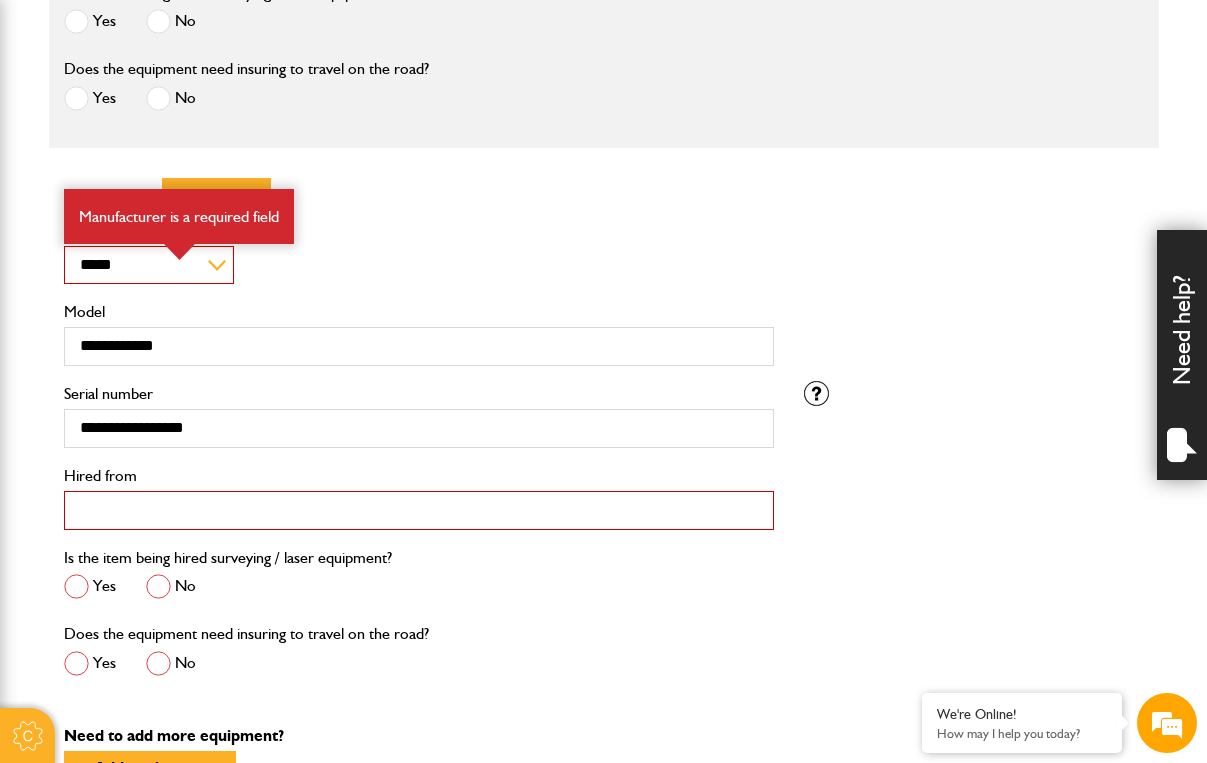 click on "Hired from" at bounding box center (419, 510) 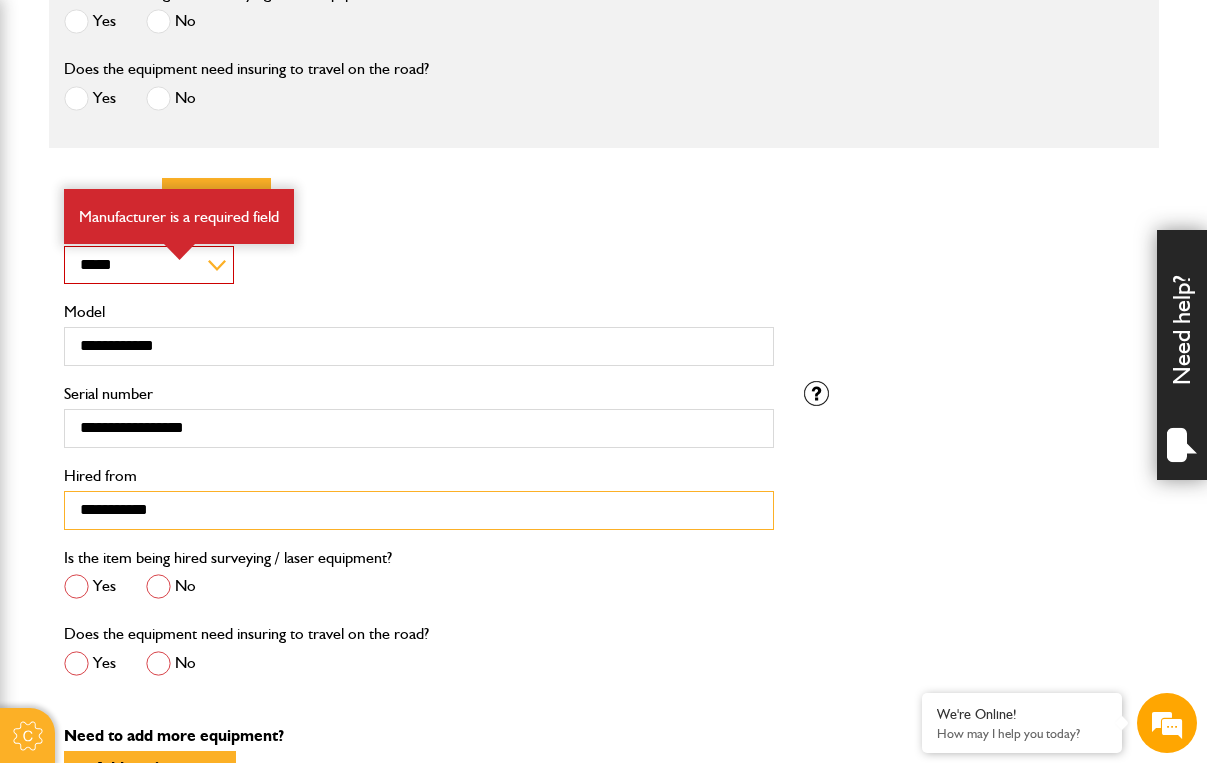 type on "**********" 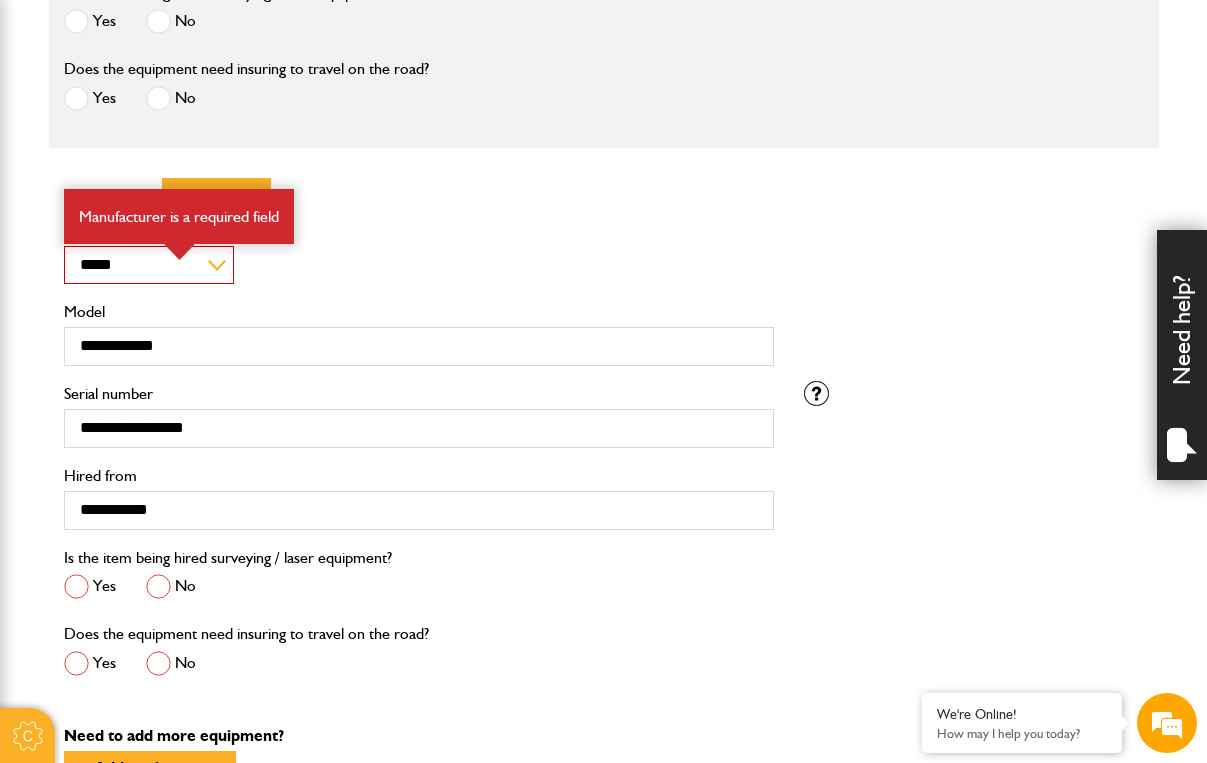 click at bounding box center (158, 586) 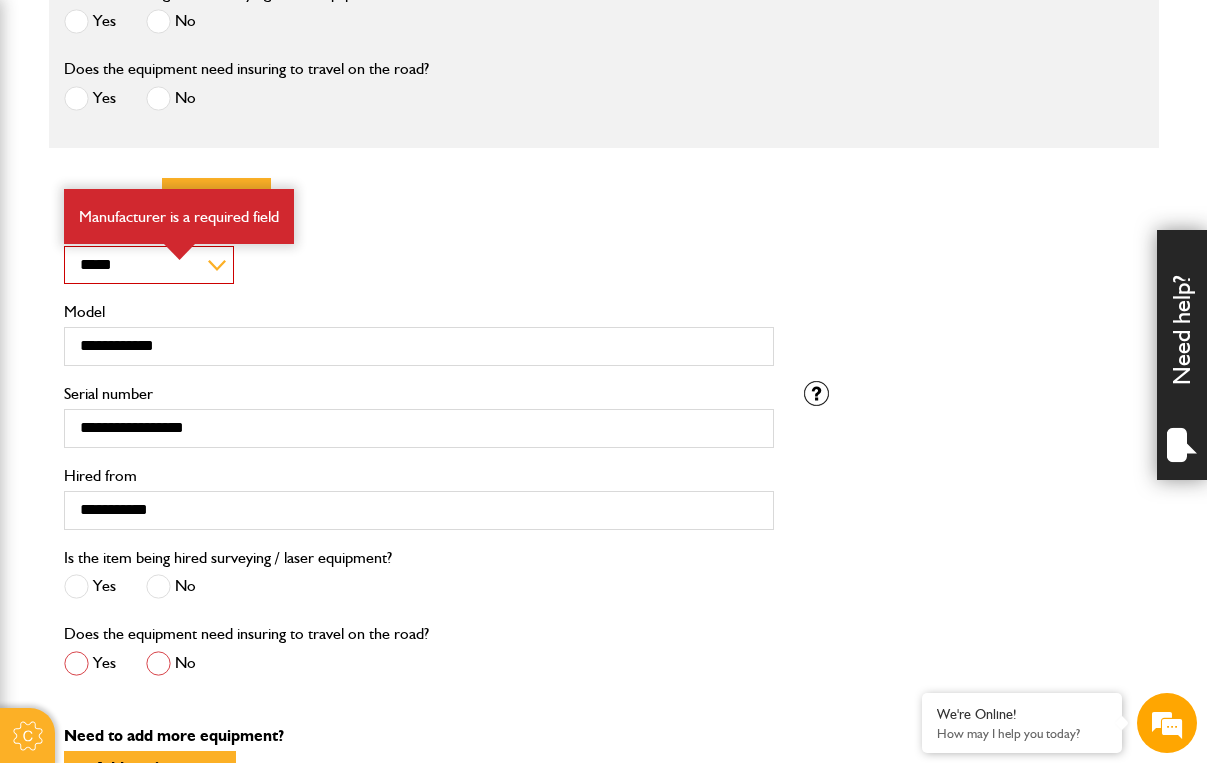click at bounding box center (158, 663) 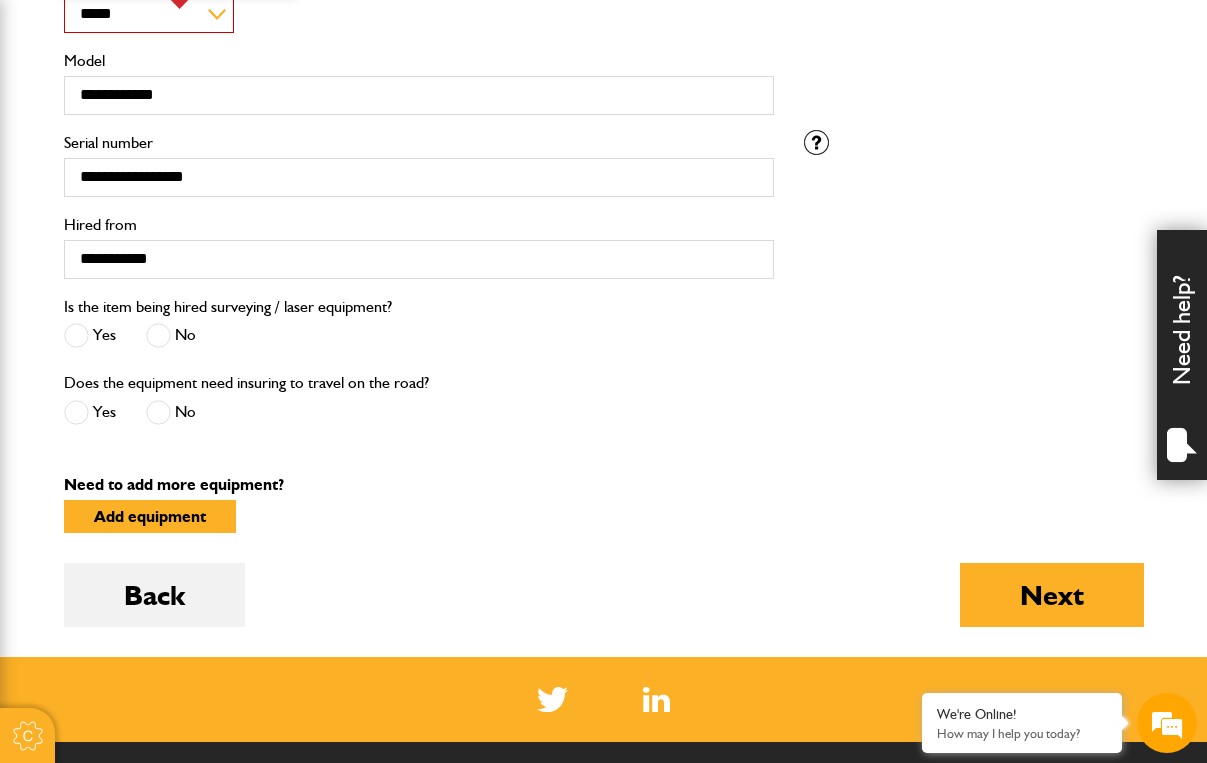 scroll, scrollTop: 2143, scrollLeft: 0, axis: vertical 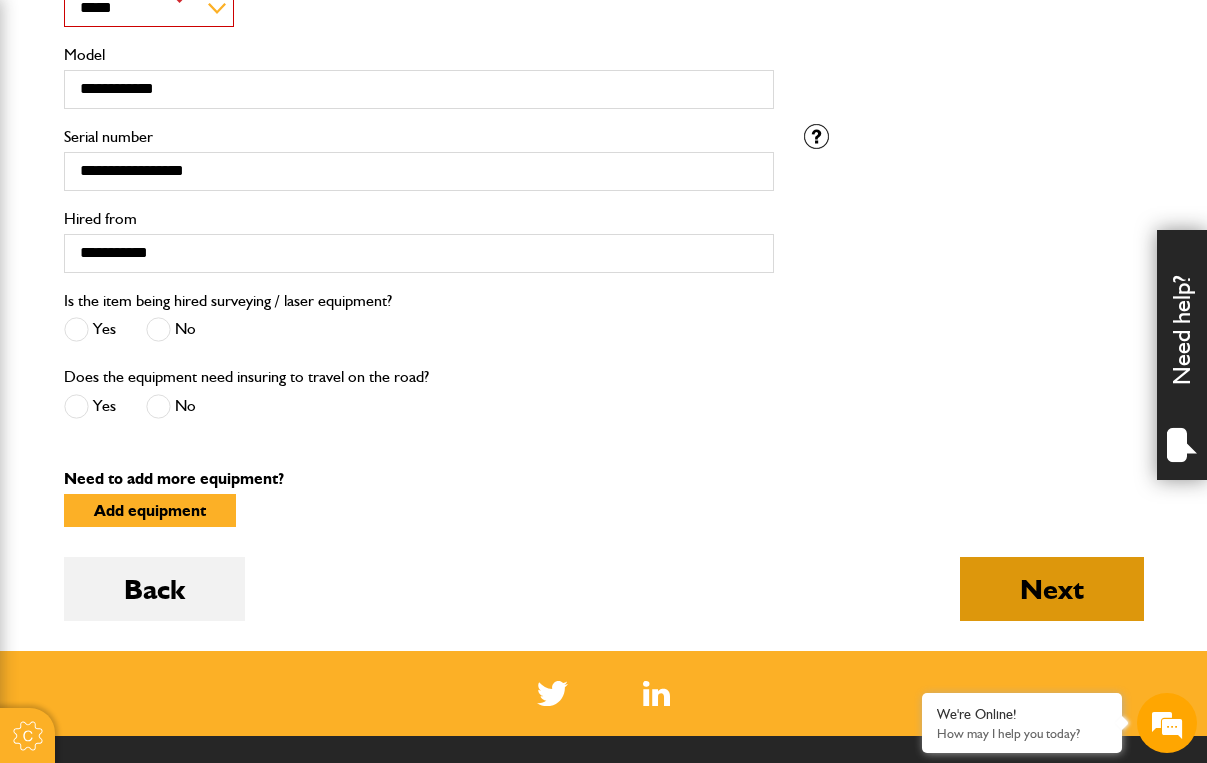 click on "Next" at bounding box center (1052, 589) 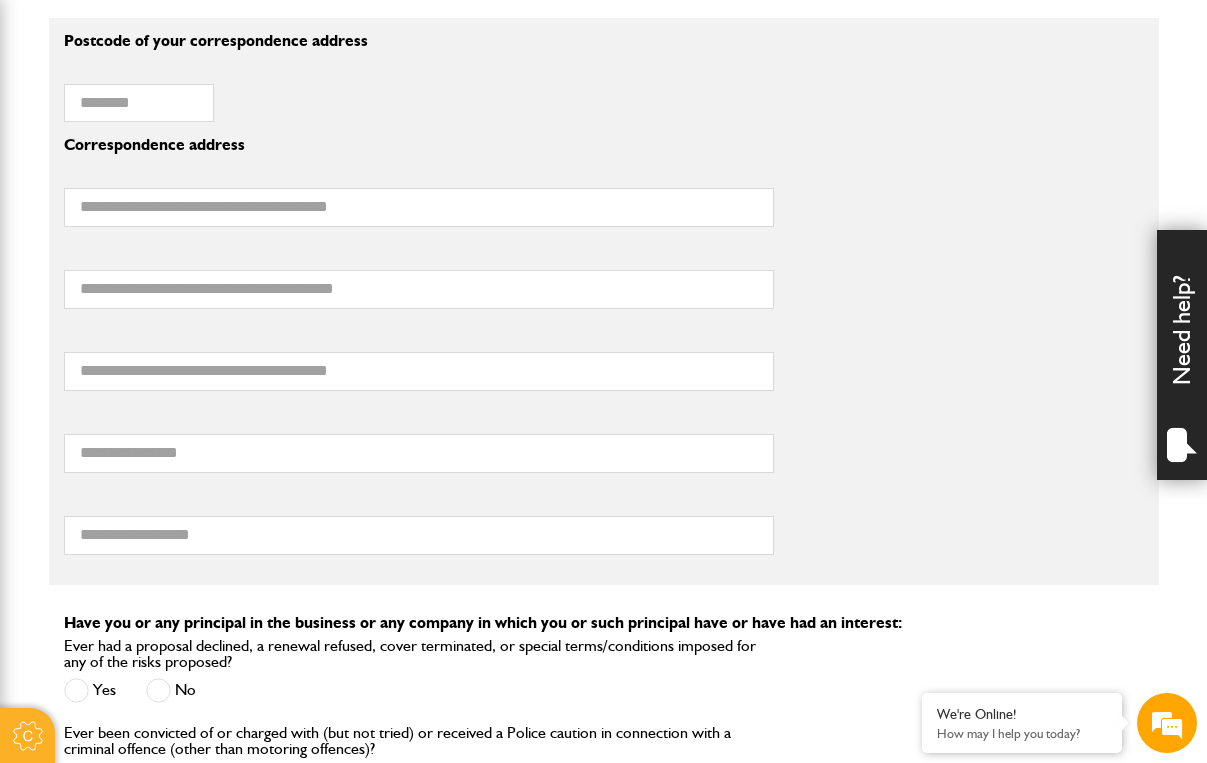 scroll, scrollTop: 1530, scrollLeft: 0, axis: vertical 